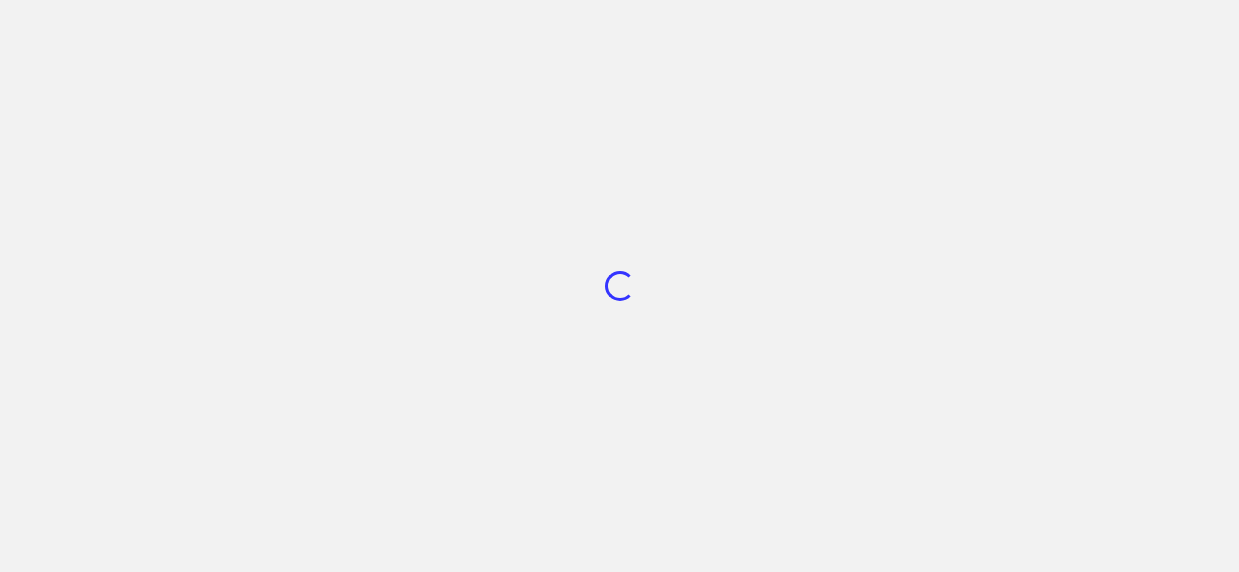 scroll, scrollTop: 0, scrollLeft: 0, axis: both 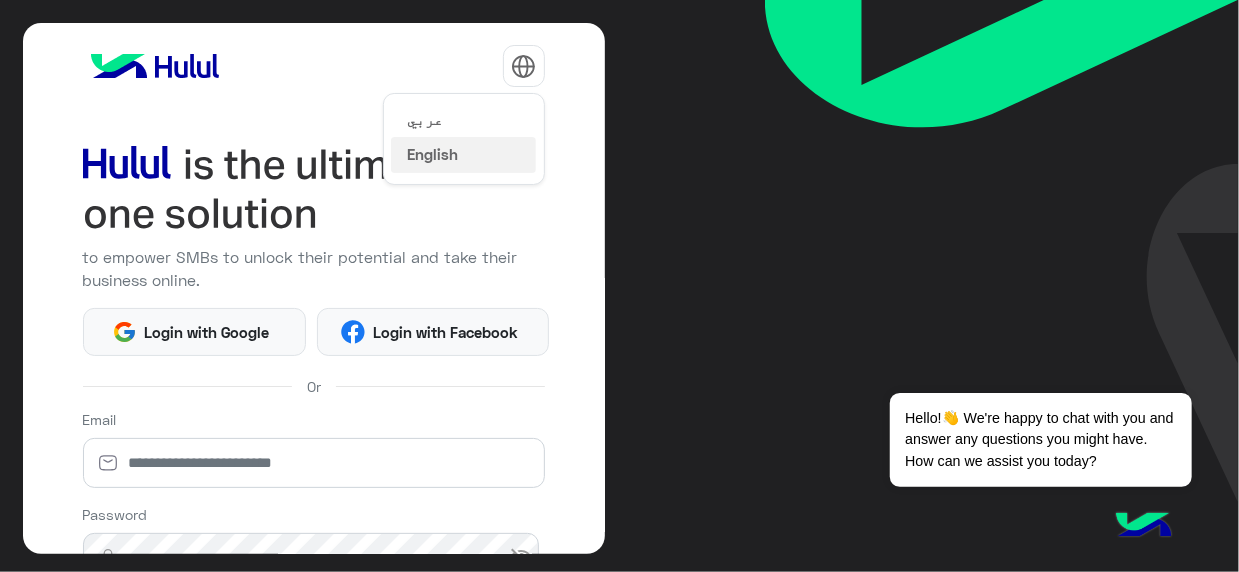 click 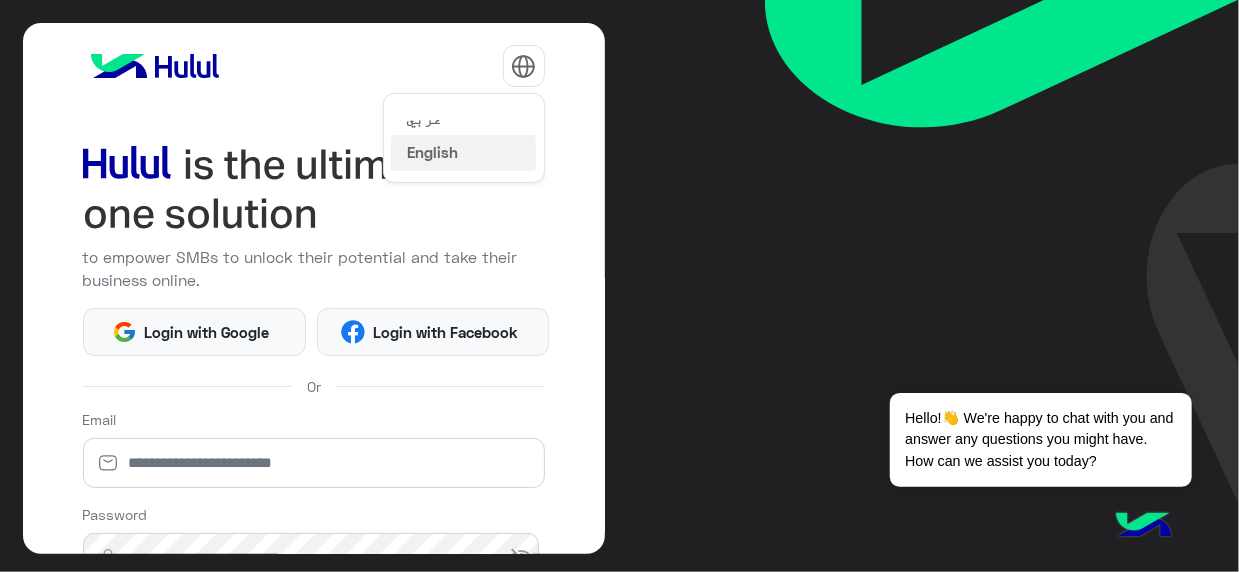 click on "عربي" 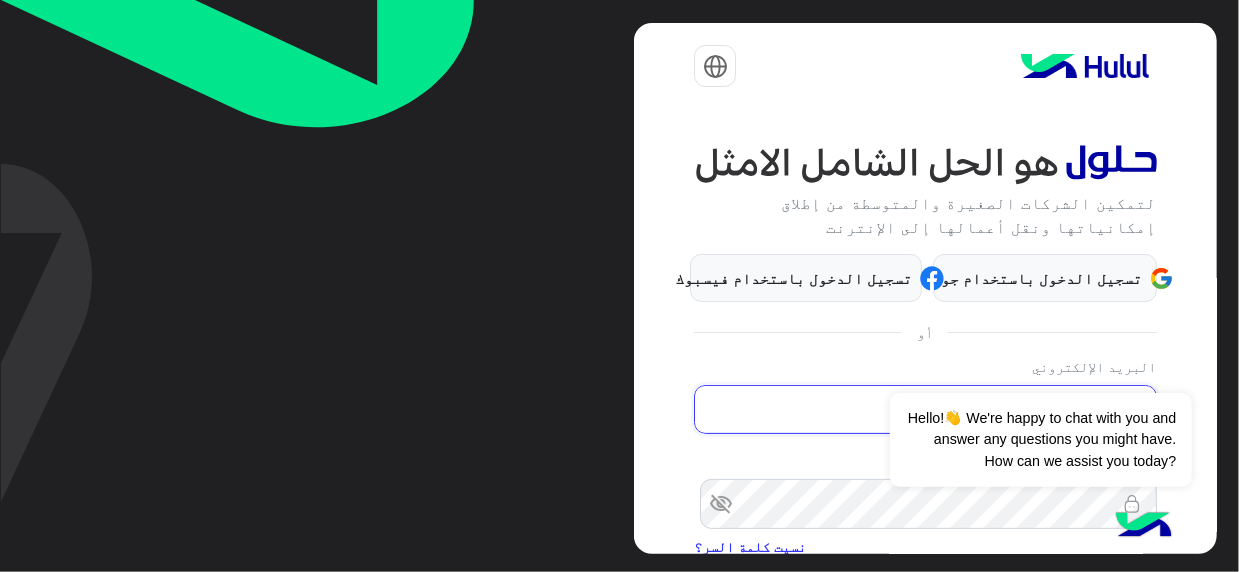 click at bounding box center (925, 410) 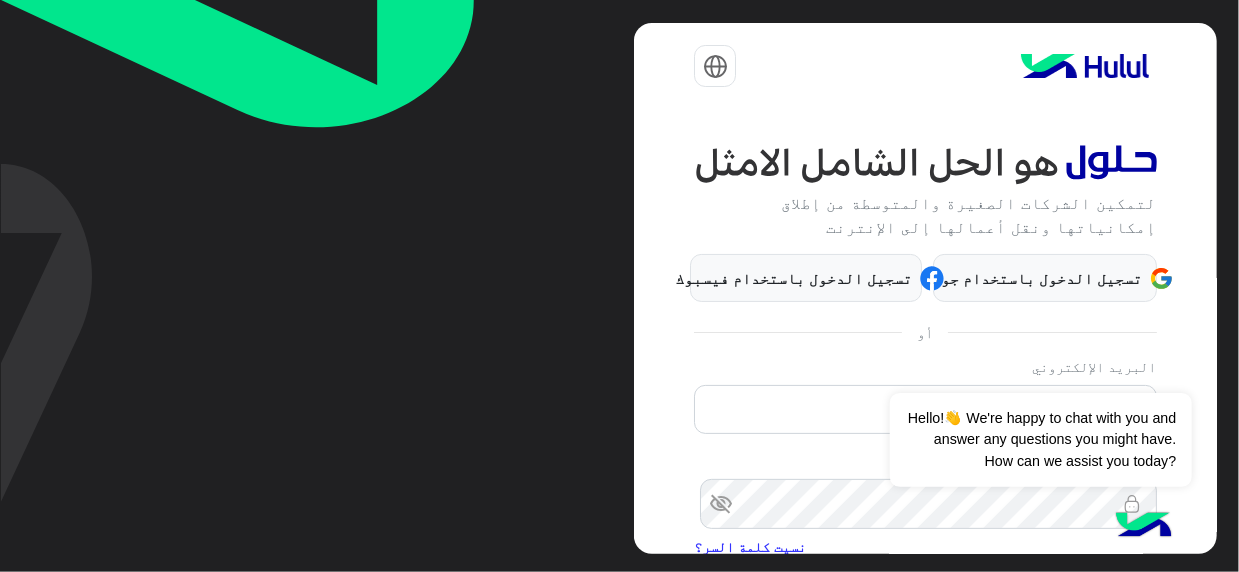 click on "visibility_off" at bounding box center (712, 504) 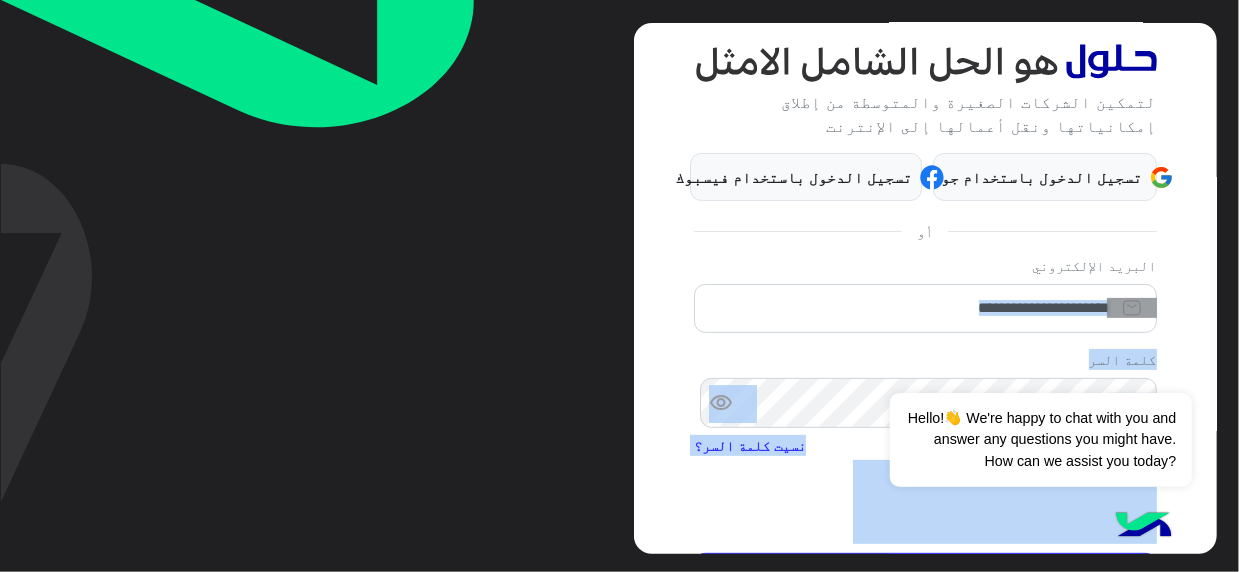 scroll, scrollTop: 225, scrollLeft: 0, axis: vertical 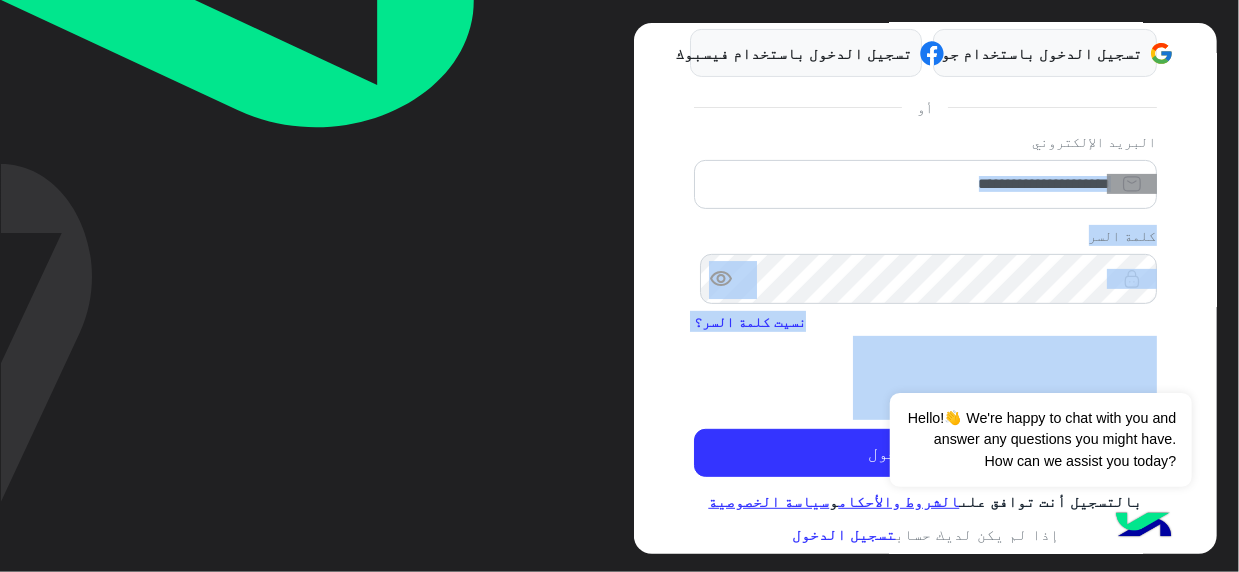 drag, startPoint x: 640, startPoint y: 376, endPoint x: 641, endPoint y: 609, distance: 233.00215 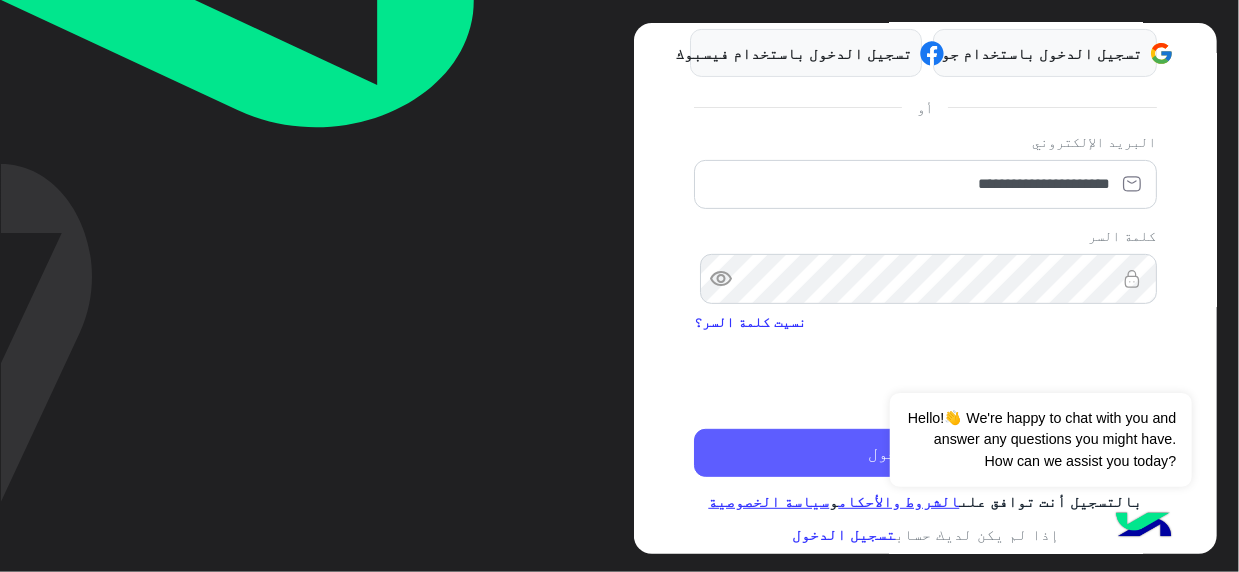 click on "تسجيل الدخول" 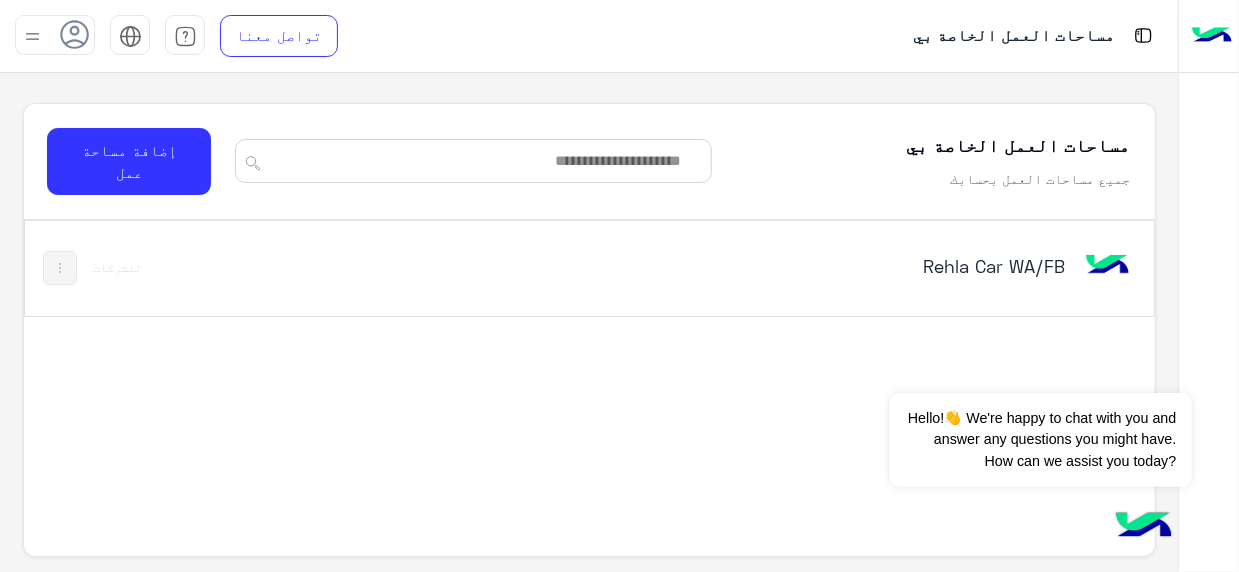 click on "Rehla Car WA/FB" at bounding box center [868, 266] 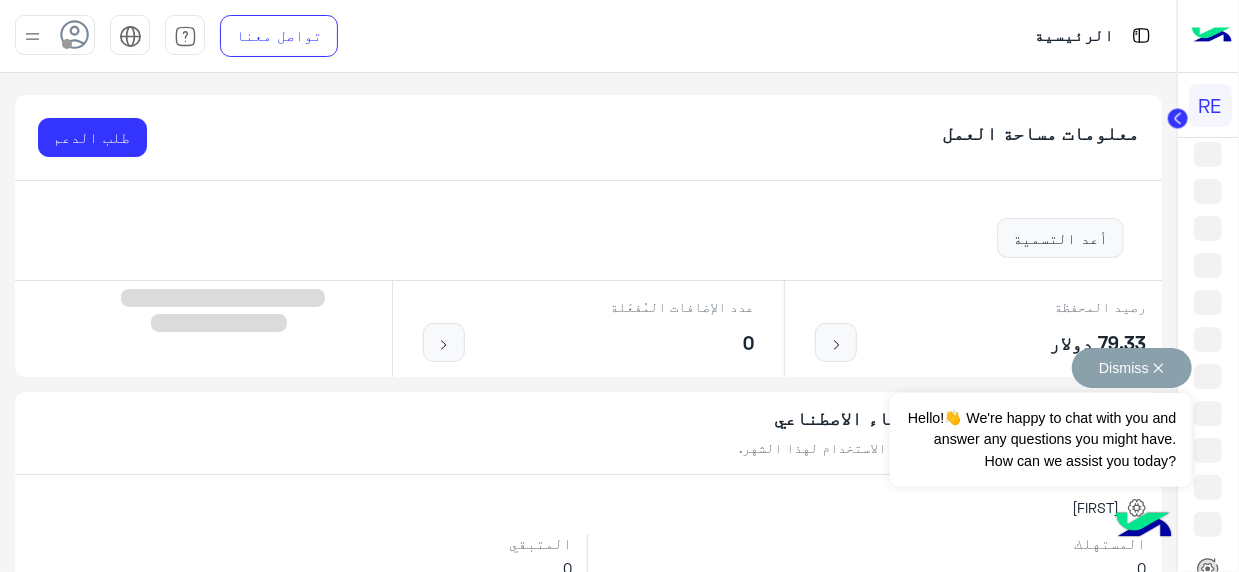 click on "Dismiss ✕" at bounding box center (1132, 368) 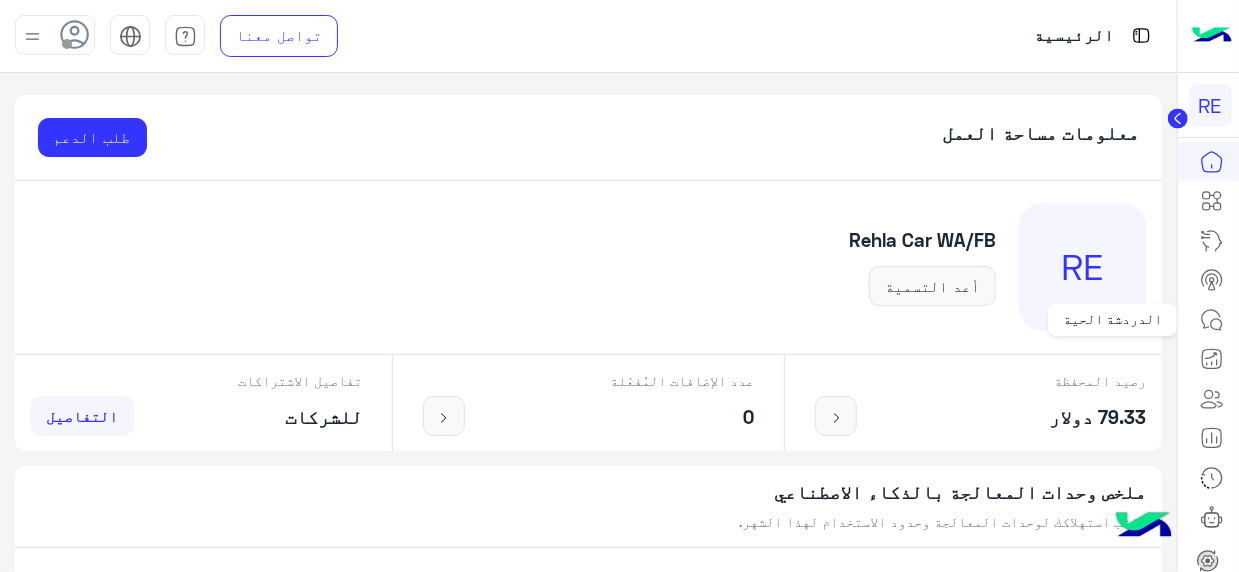 click 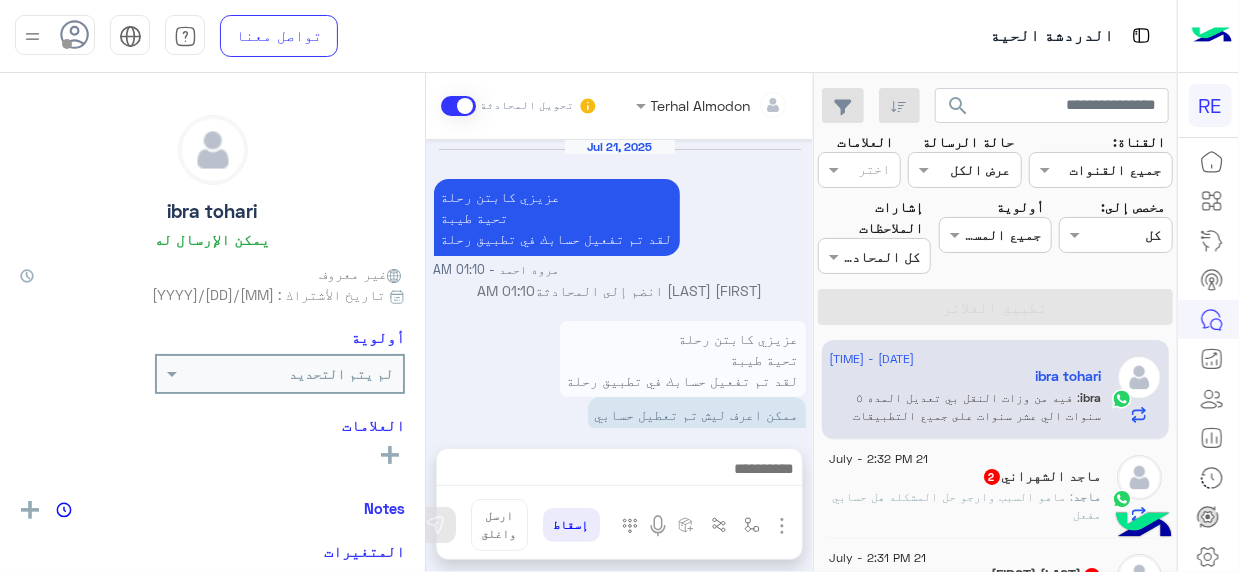 scroll, scrollTop: 699, scrollLeft: 0, axis: vertical 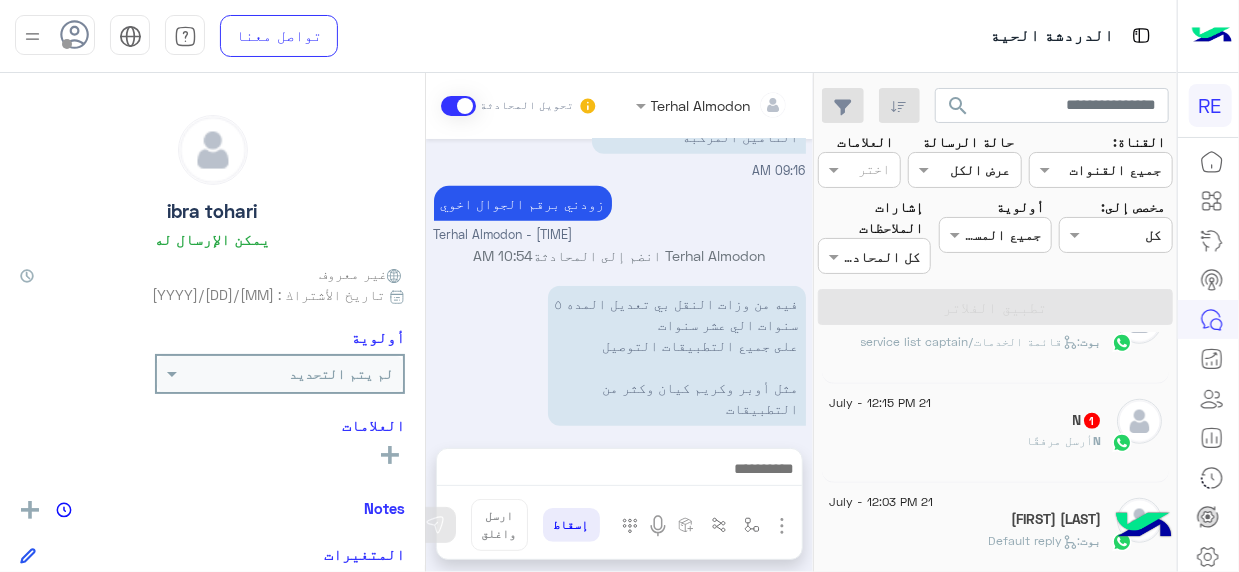 click on "N  أرسل مرفقًا" 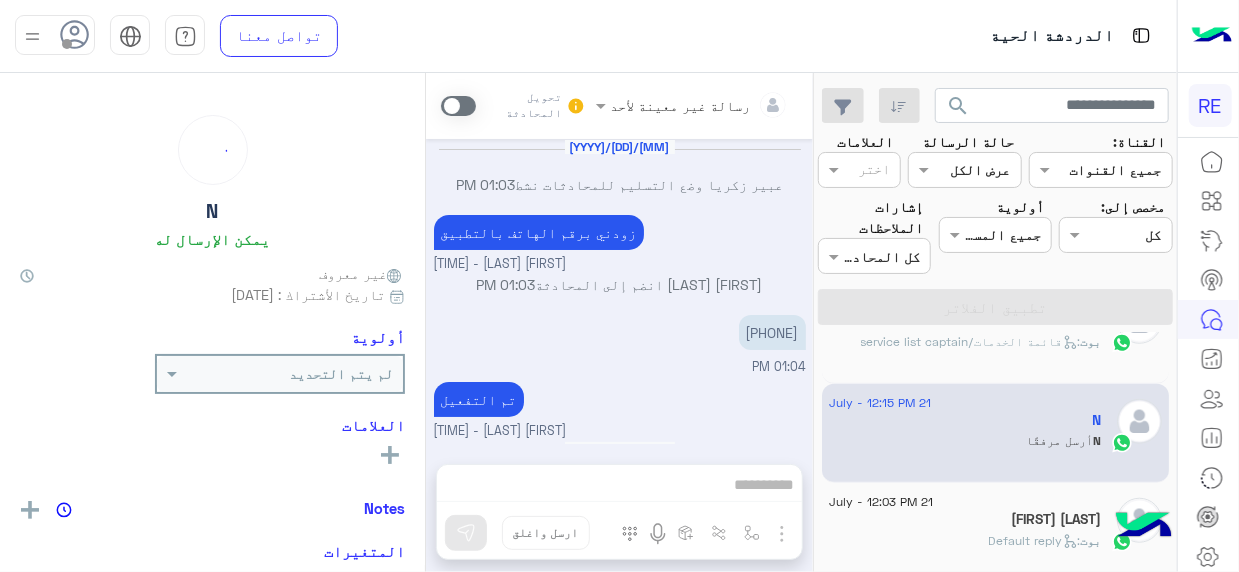 scroll, scrollTop: 516, scrollLeft: 0, axis: vertical 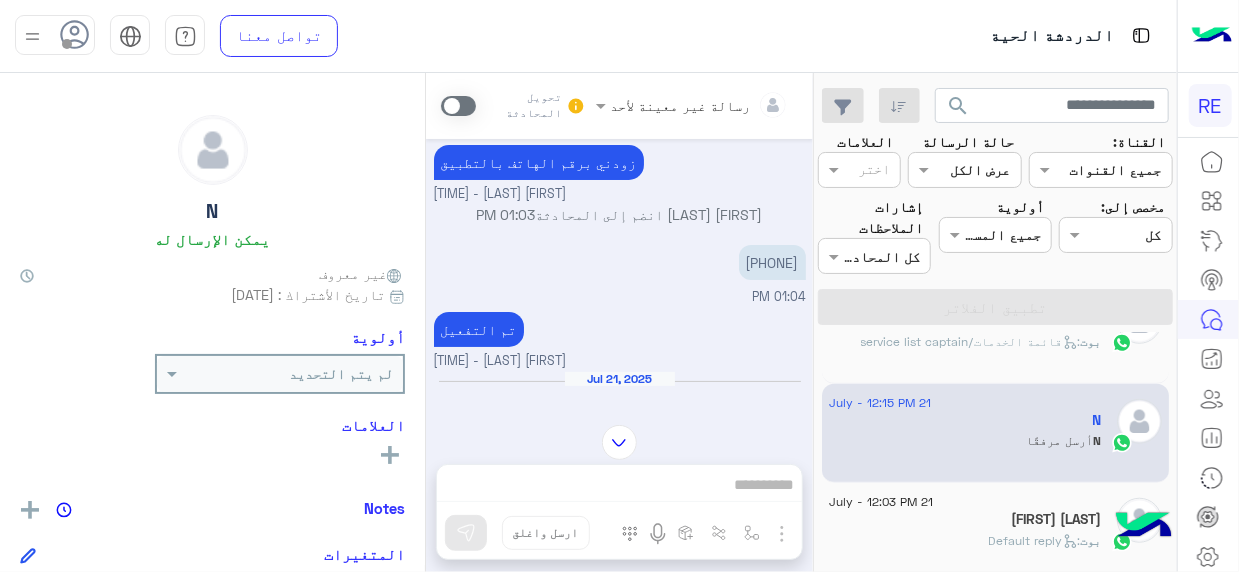 click on "[PHONE]" at bounding box center (772, 262) 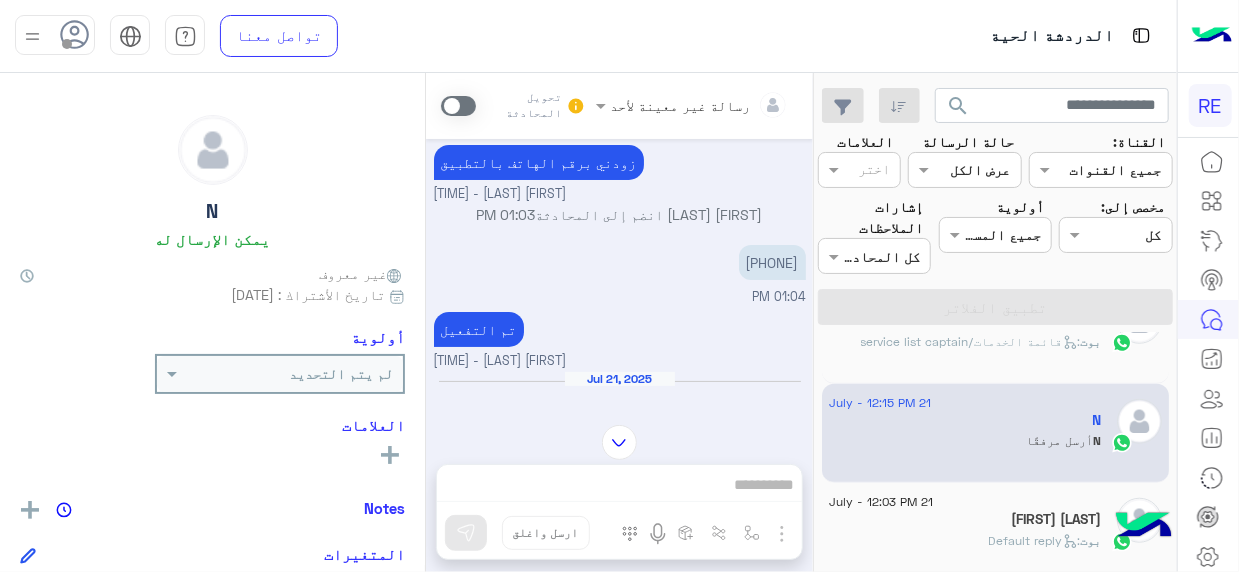 copy on "[PHONE]" 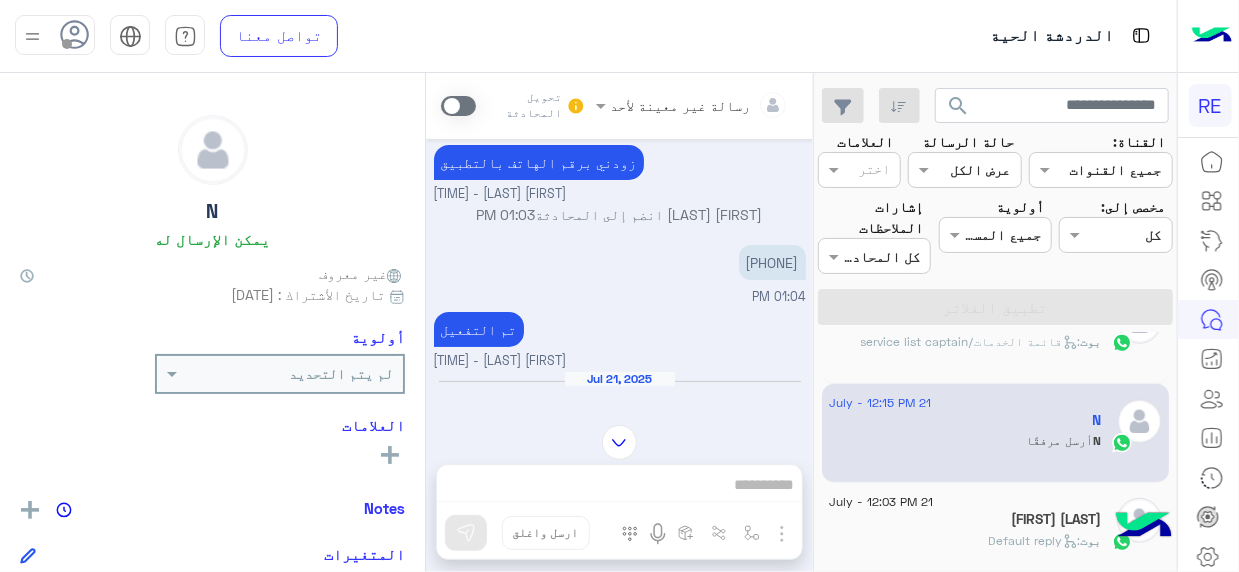 click at bounding box center [619, 442] 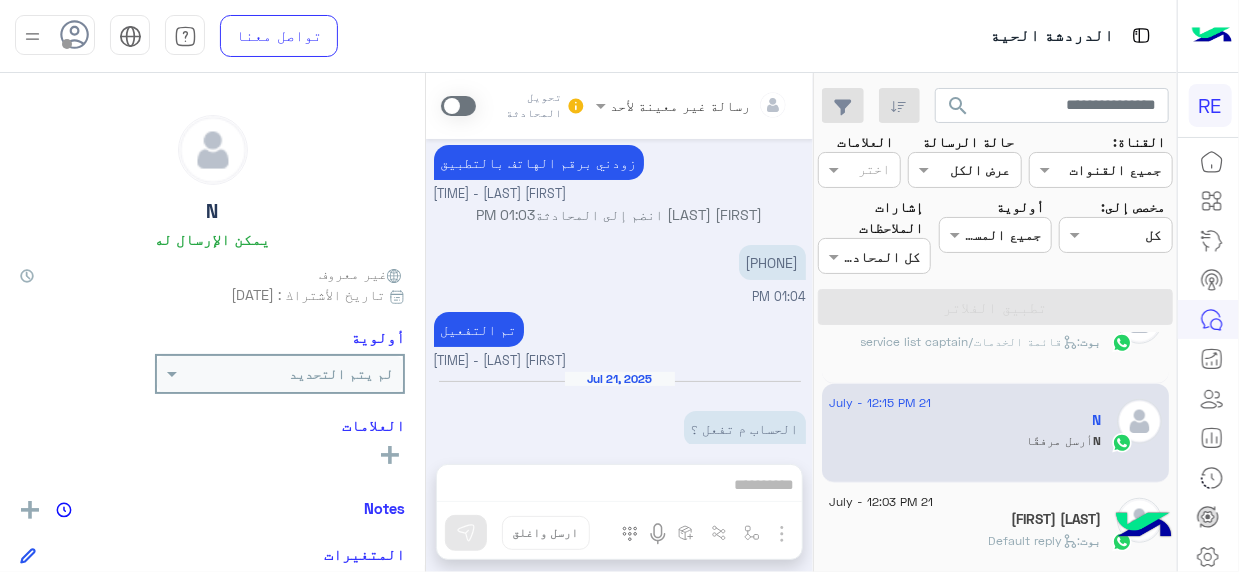 scroll, scrollTop: 516, scrollLeft: 0, axis: vertical 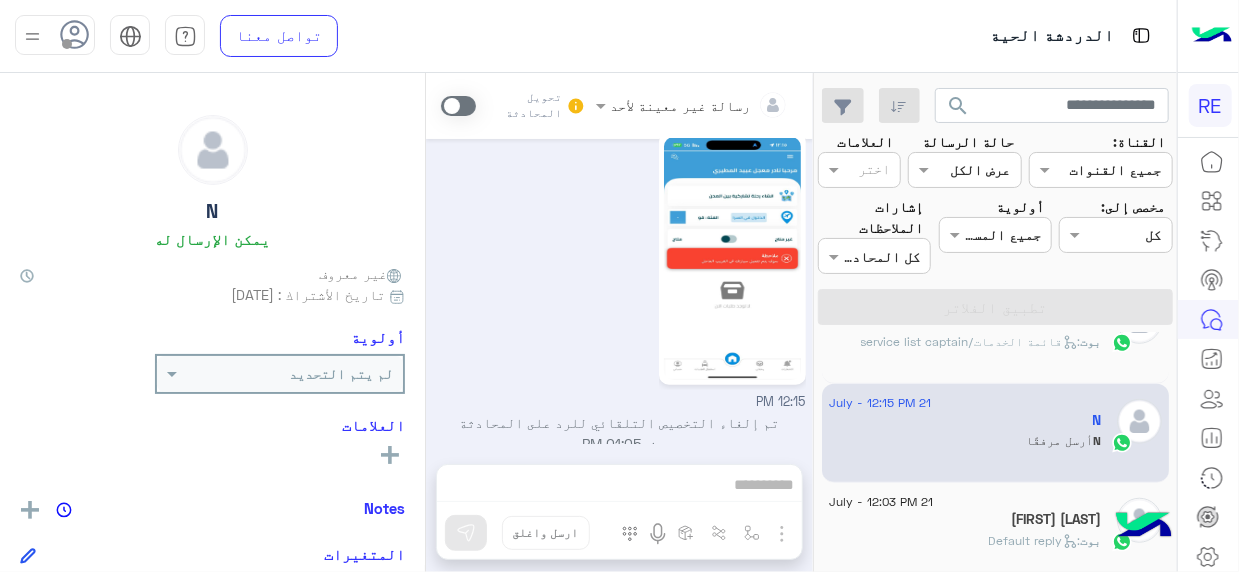 click at bounding box center (458, 106) 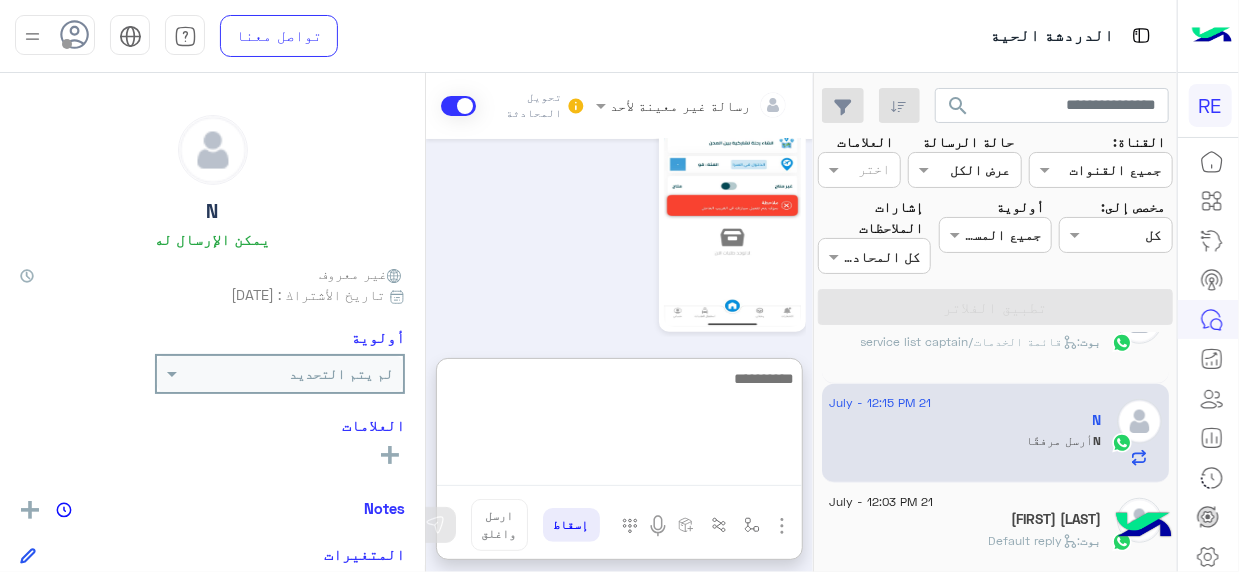 click at bounding box center (619, 426) 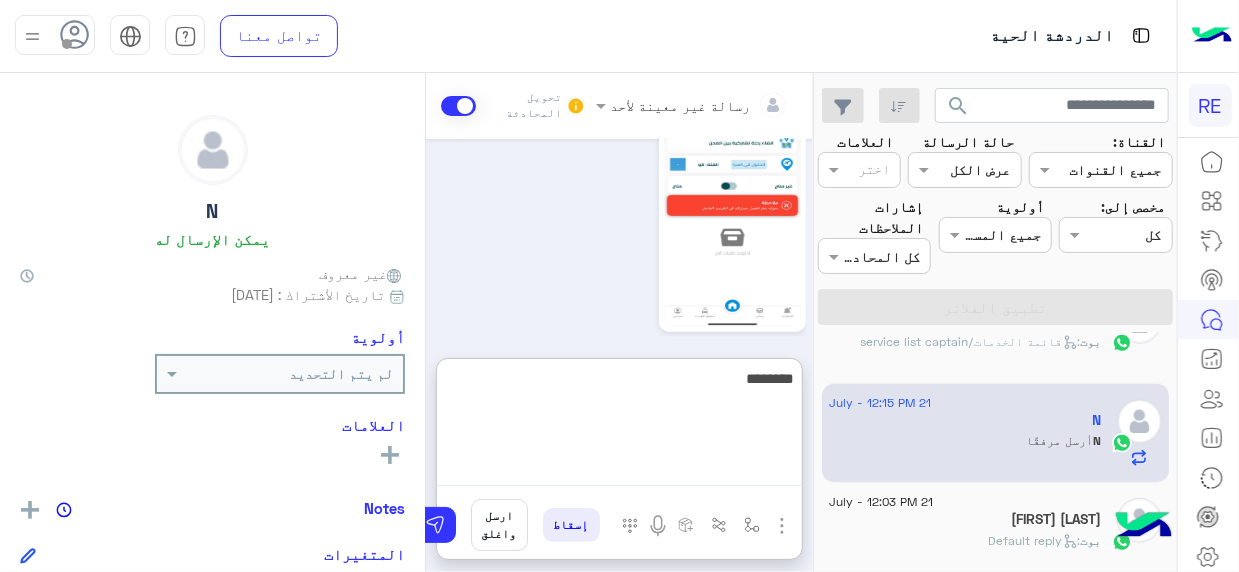 type on "********" 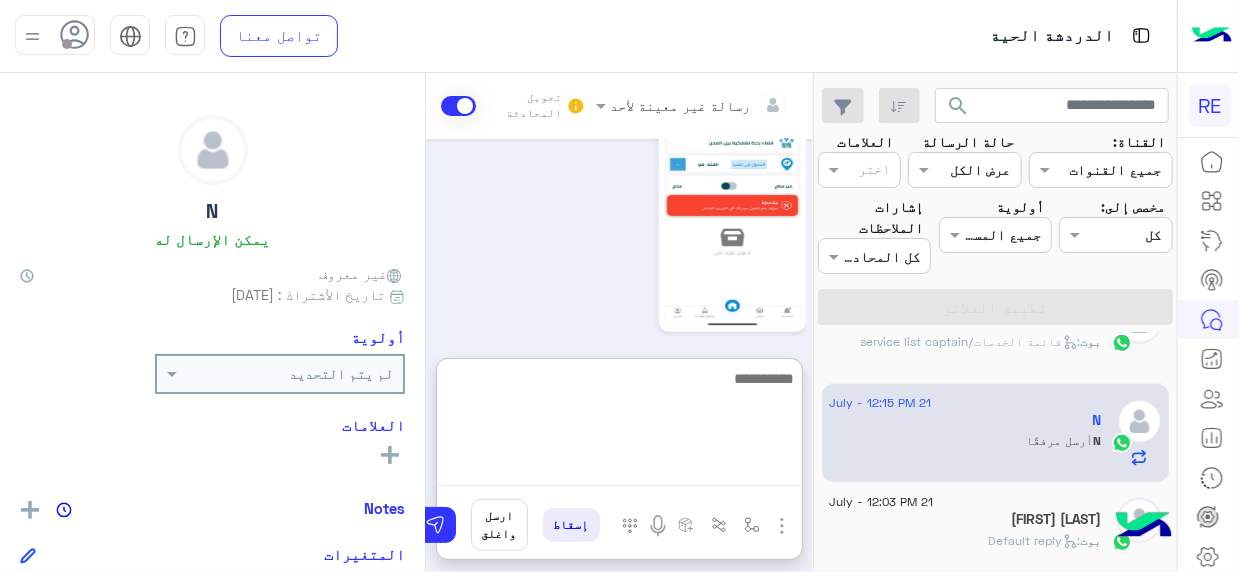 scroll, scrollTop: 723, scrollLeft: 0, axis: vertical 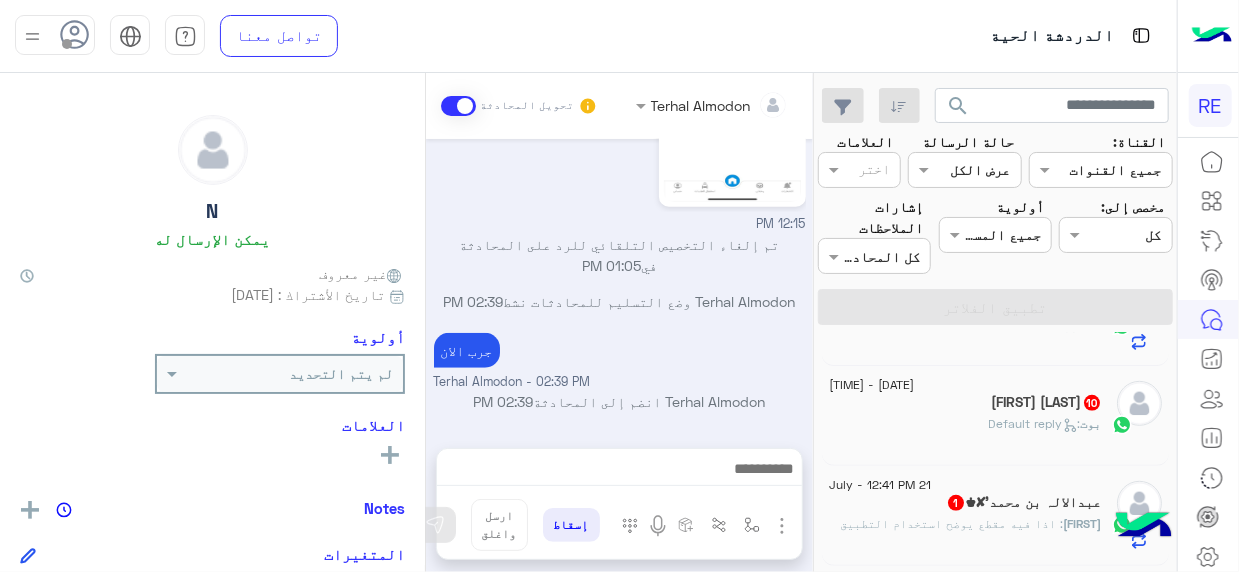 click on "1" 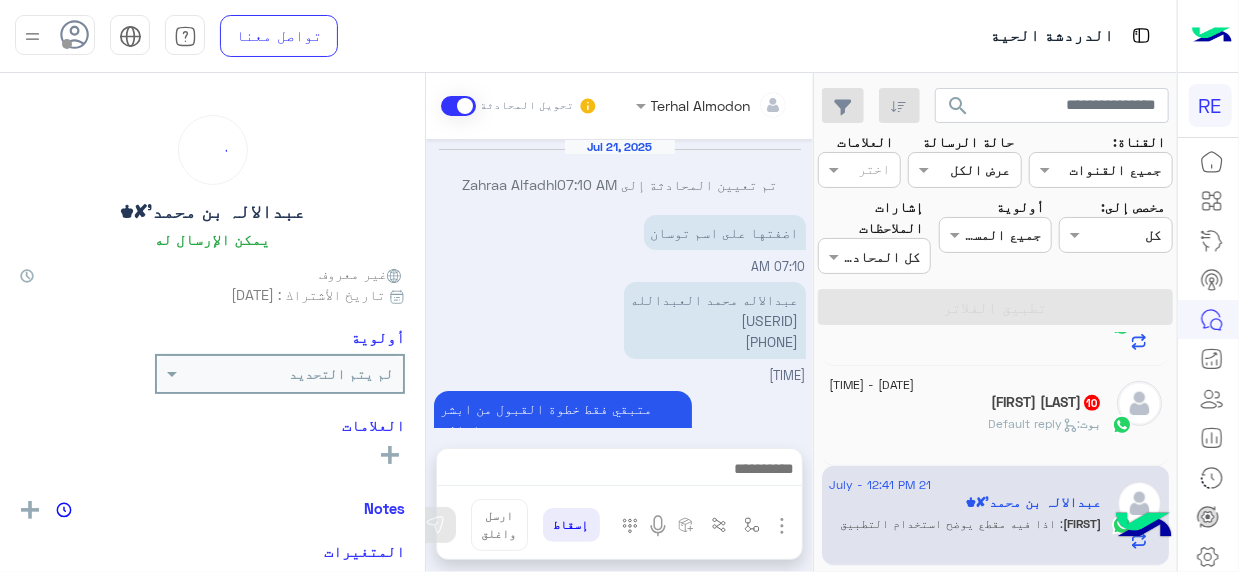 scroll, scrollTop: 642, scrollLeft: 0, axis: vertical 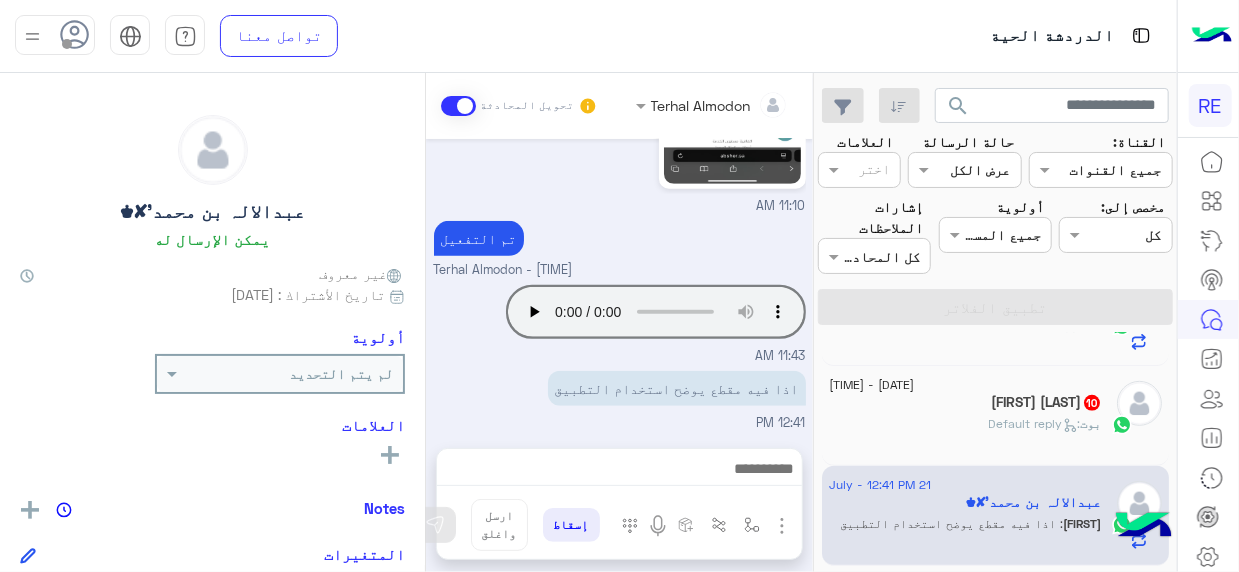 click on "بوت :   Default reply" 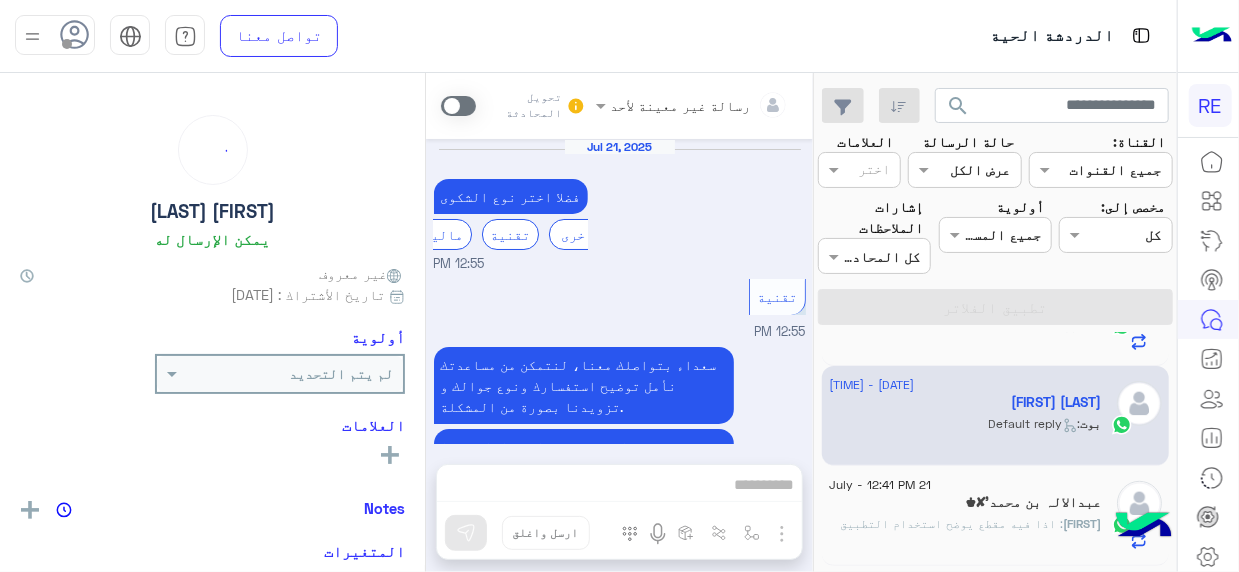 scroll, scrollTop: 713, scrollLeft: 0, axis: vertical 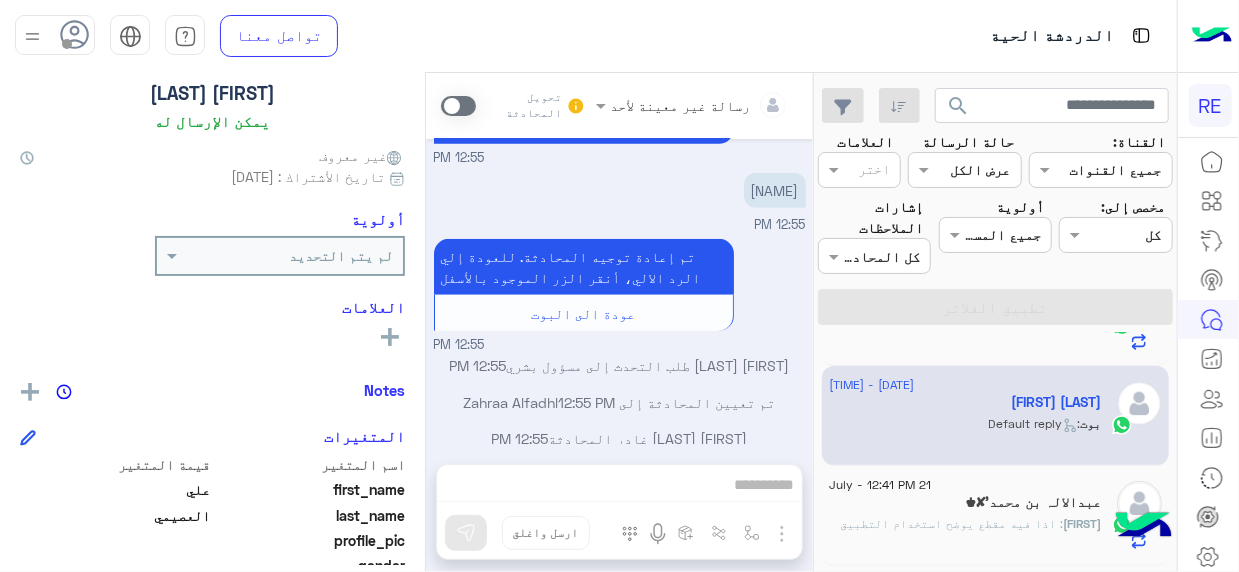 click at bounding box center [458, 106] 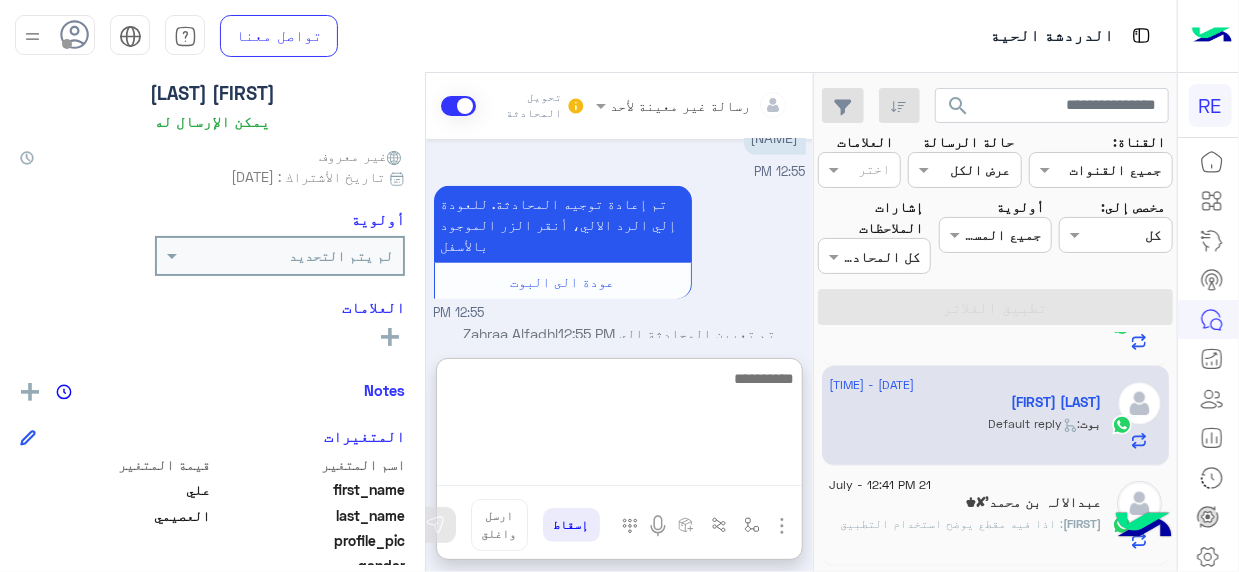 click at bounding box center (619, 426) 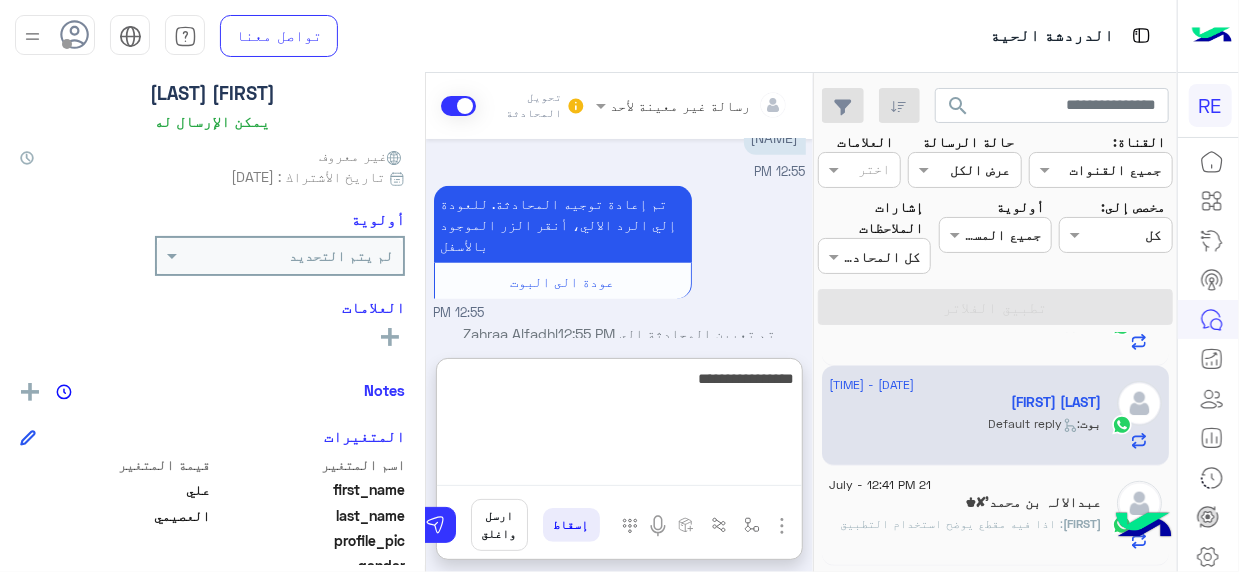 type on "**********" 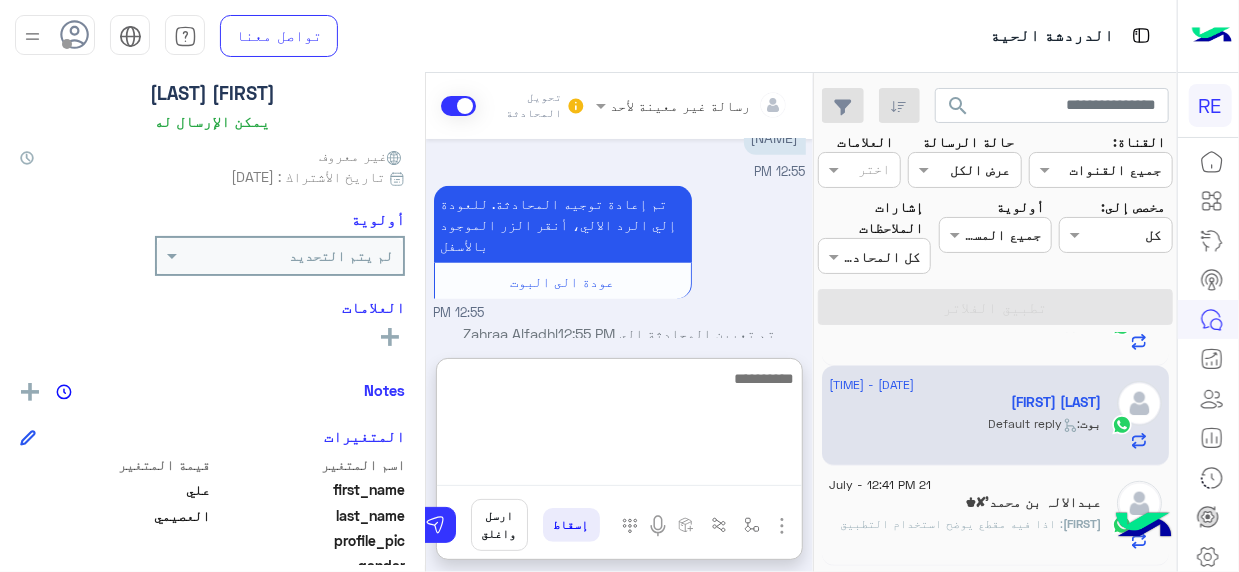 scroll, scrollTop: 941, scrollLeft: 0, axis: vertical 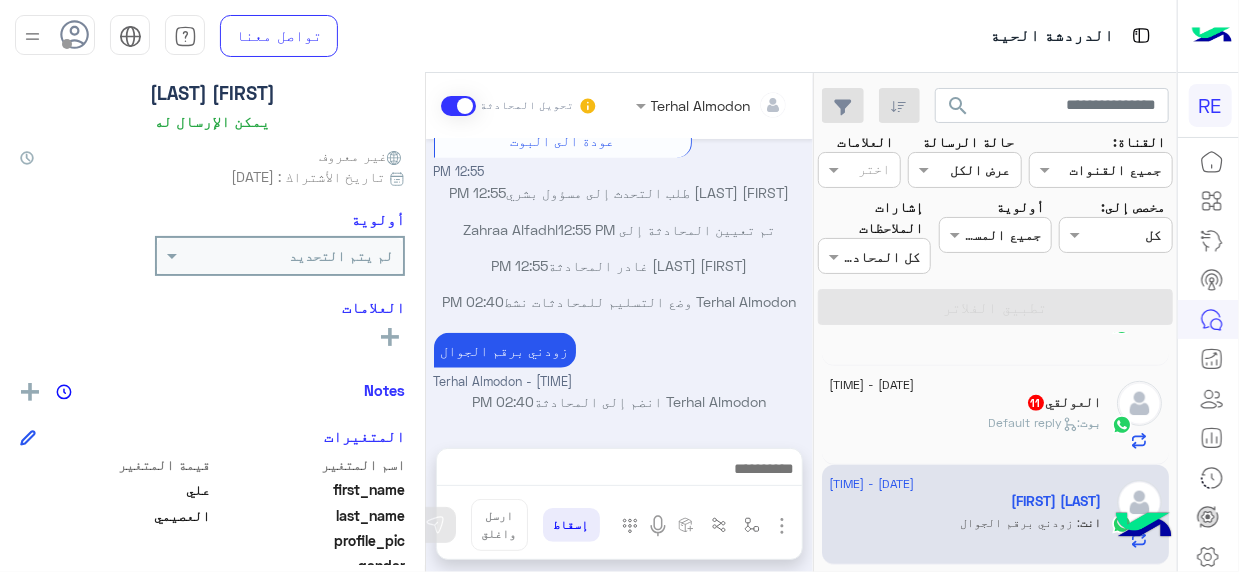 click on "العولقي   11" 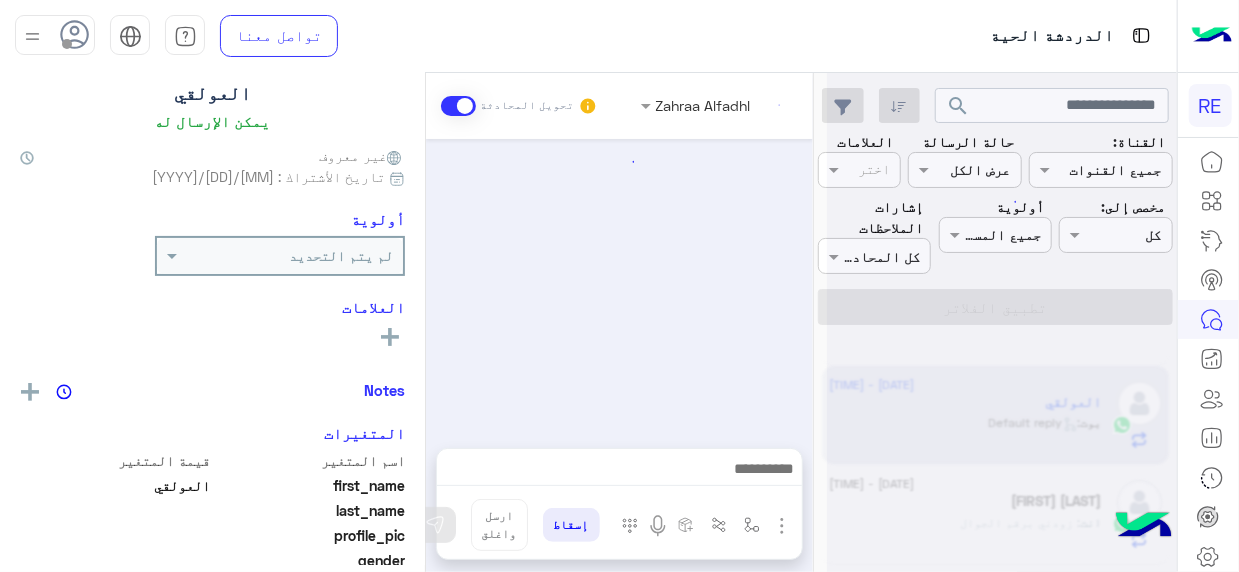 scroll, scrollTop: 638, scrollLeft: 0, axis: vertical 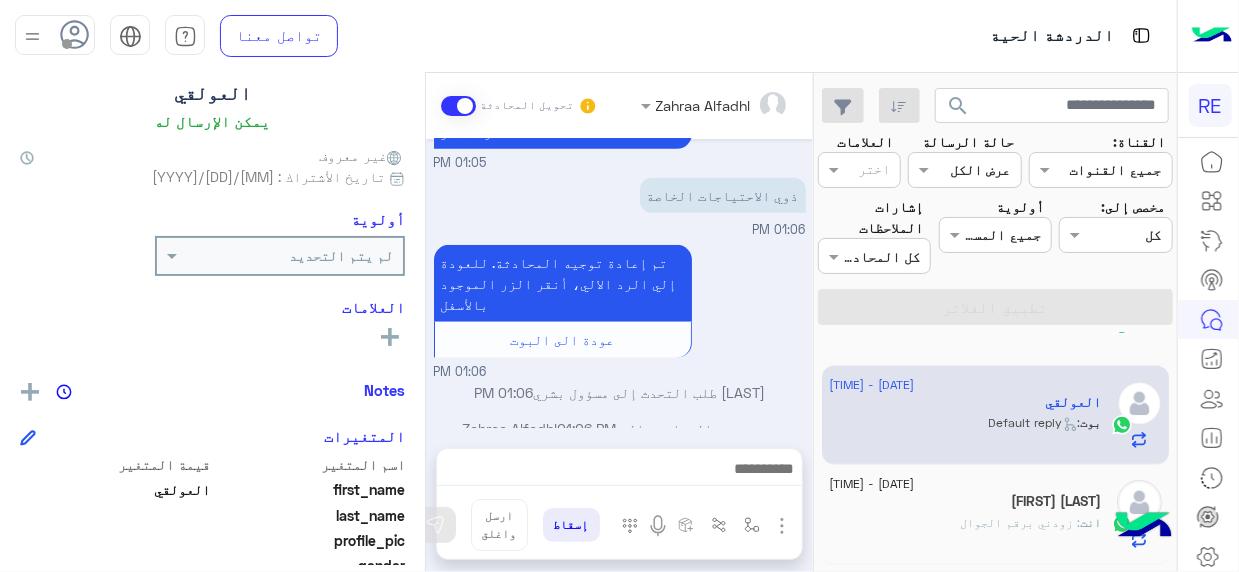 click on "search القناة: القناه جميع القنوات حالة الرسالة القناه عرض الكل العلامات اختر مخصص إلى: Assigned on كل أولوية جميع المستويات جميع المستويات إشارات الملاحظات اختر كل المحادثات تطبيق الفلاتر 21 July - 2:33 PM  ibra tohari  ibra : فيه من وزات النقل بي تعديل المده ٥ سنوات الي عشر سنوات
على جميع التطبيقات التوصيل
مثل أوبر وكريم كيان وكثر من التطبيقات 21 July - 2:32 PM  ماجد الشهراني  2 ماجد : ماهو السبب
وارجو حل المشكله
هل حسابي مفعل 21 July - 2:31 PM  أبــو مـــعـــاذ  1 أبــو  أرسل مرفقًا 21 July - 2:14 PM  M.   6 بوت :   طلب تفعيل  21 July - 2:05 PM  محمد الشلاحي  2 بوت :   قائمة الخدمات/service list captain  21 July - 1:06 PM  العولقي   بوت :  5 :" 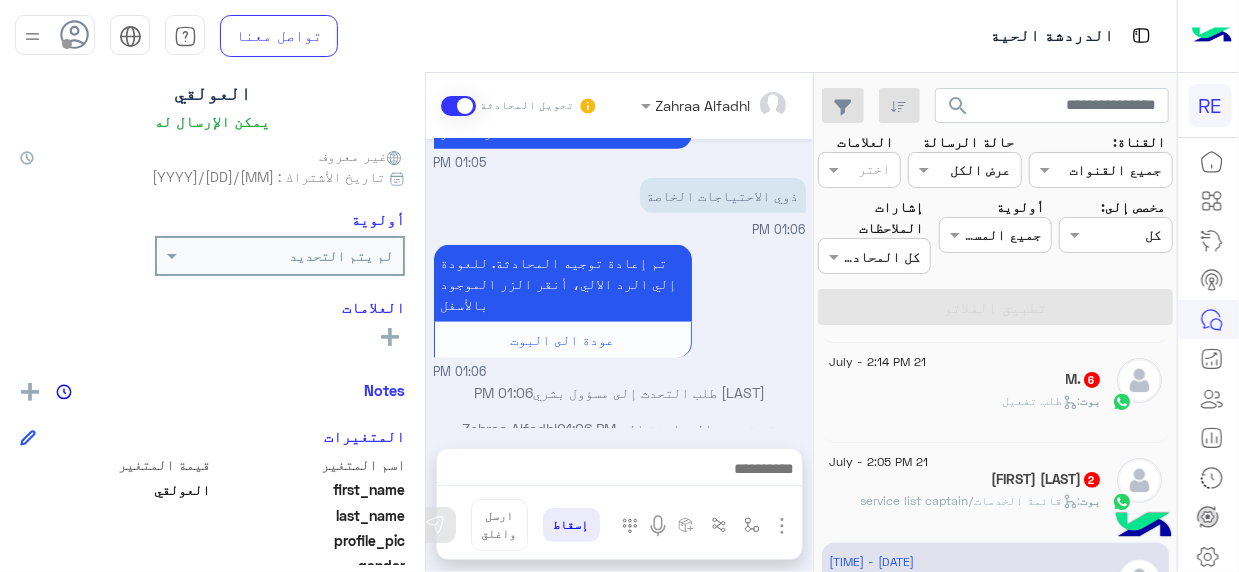 scroll, scrollTop: 254, scrollLeft: 0, axis: vertical 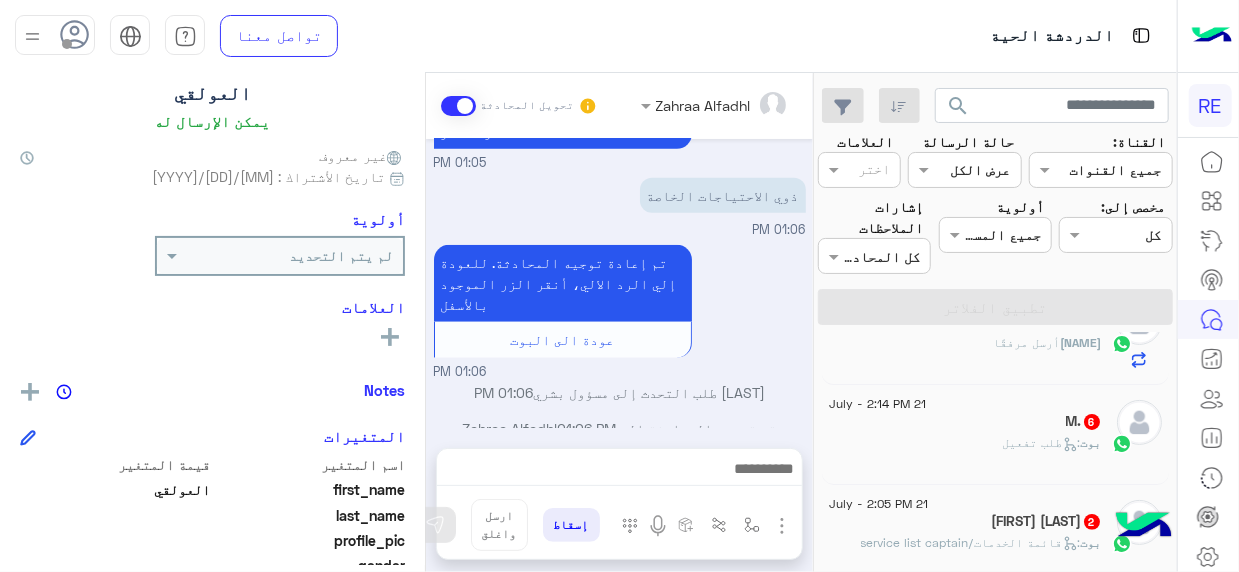 click on "[FIRST] [LAST]  2" 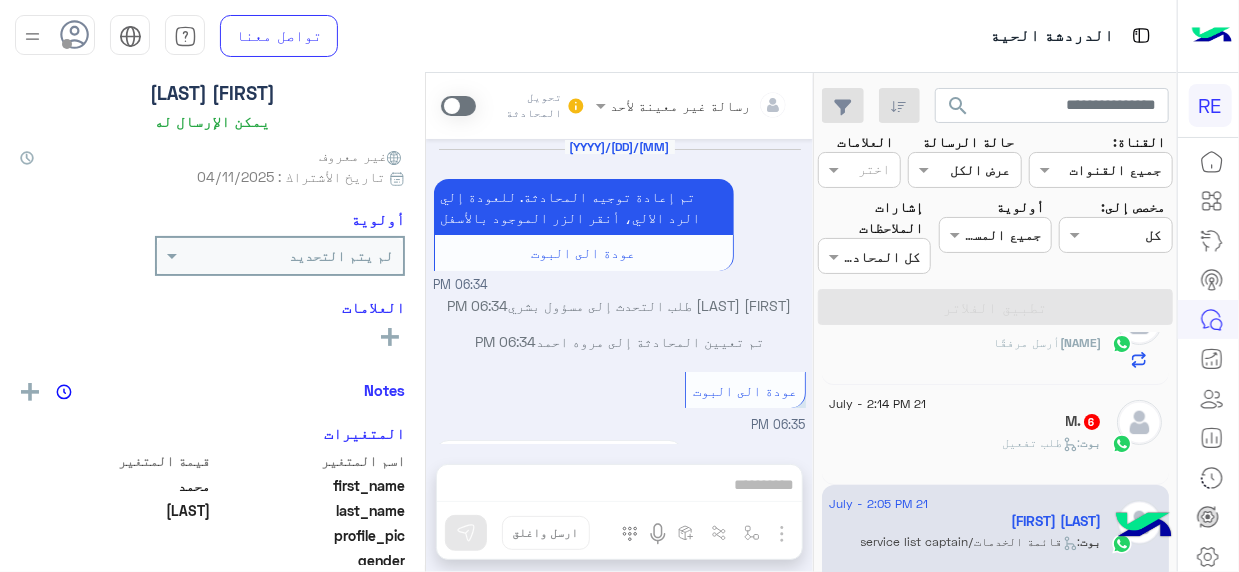 scroll, scrollTop: 1009, scrollLeft: 0, axis: vertical 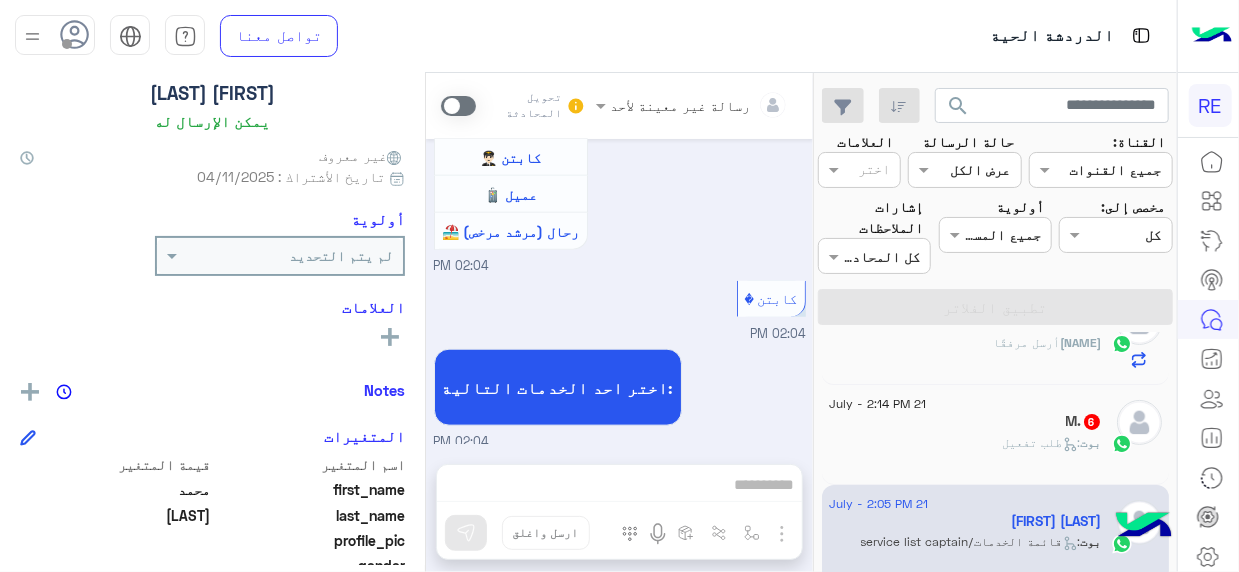 click on "M.   6" 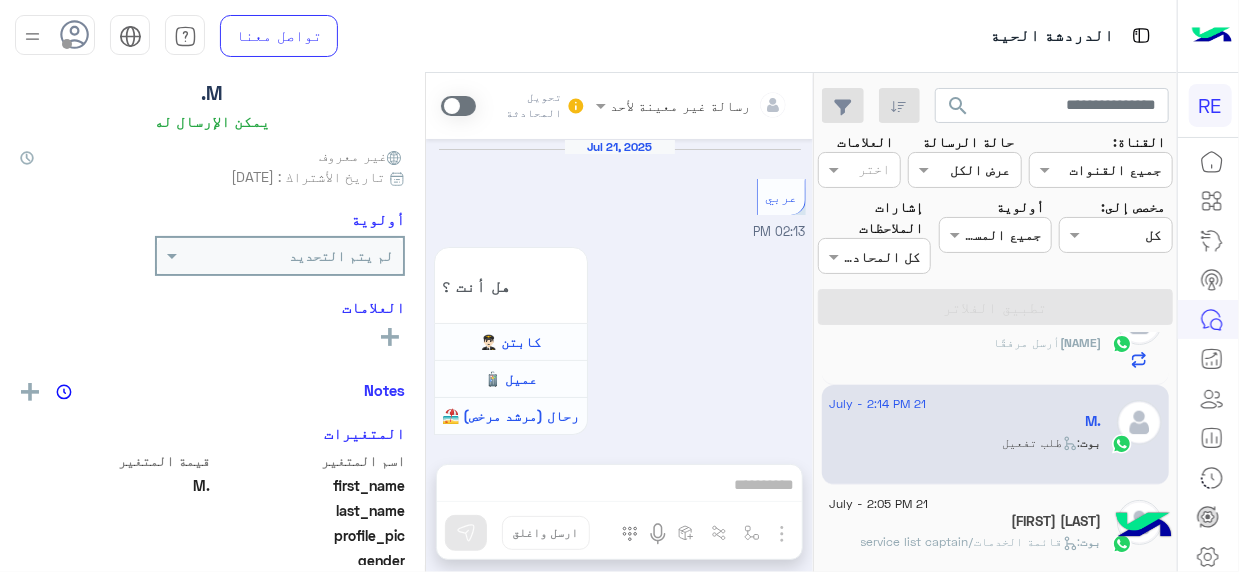 scroll, scrollTop: 1498, scrollLeft: 0, axis: vertical 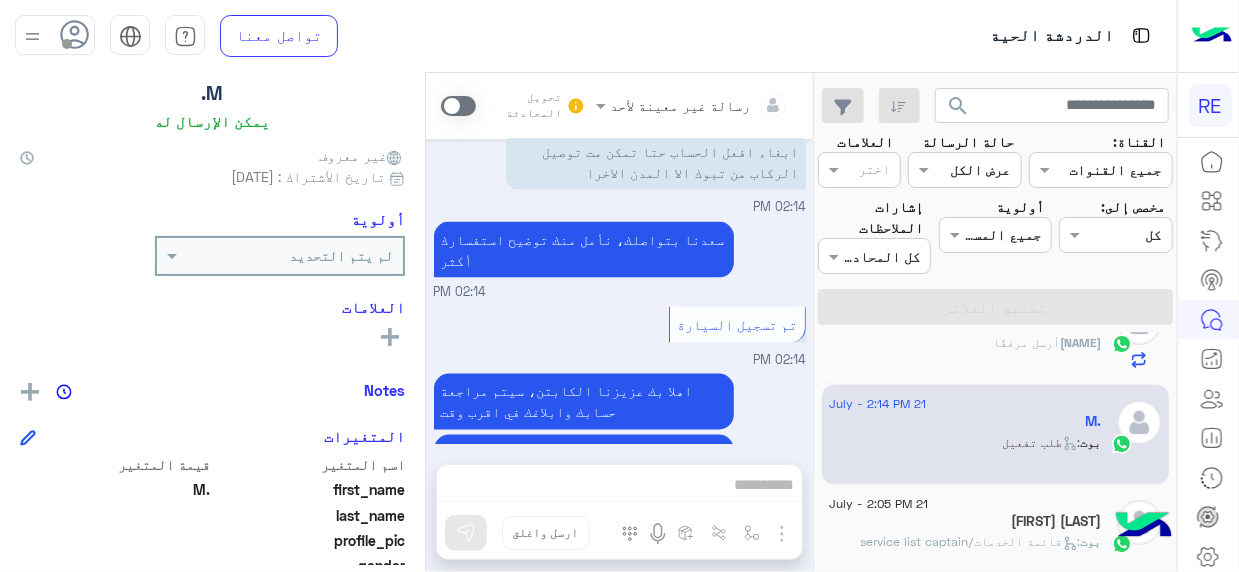 click at bounding box center (458, 106) 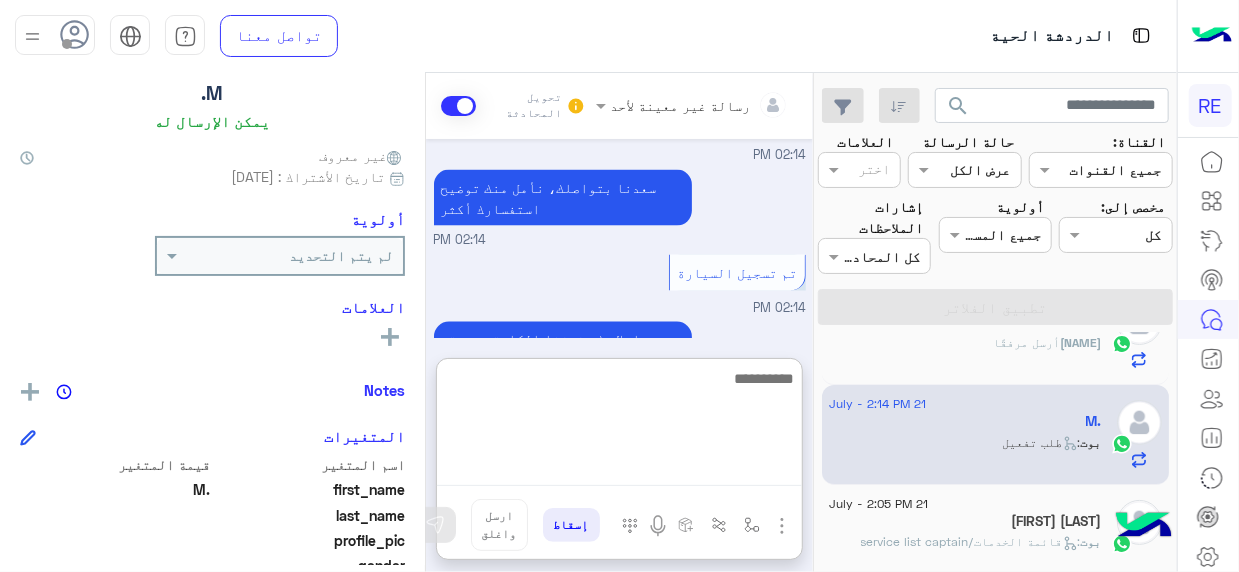 click at bounding box center [619, 426] 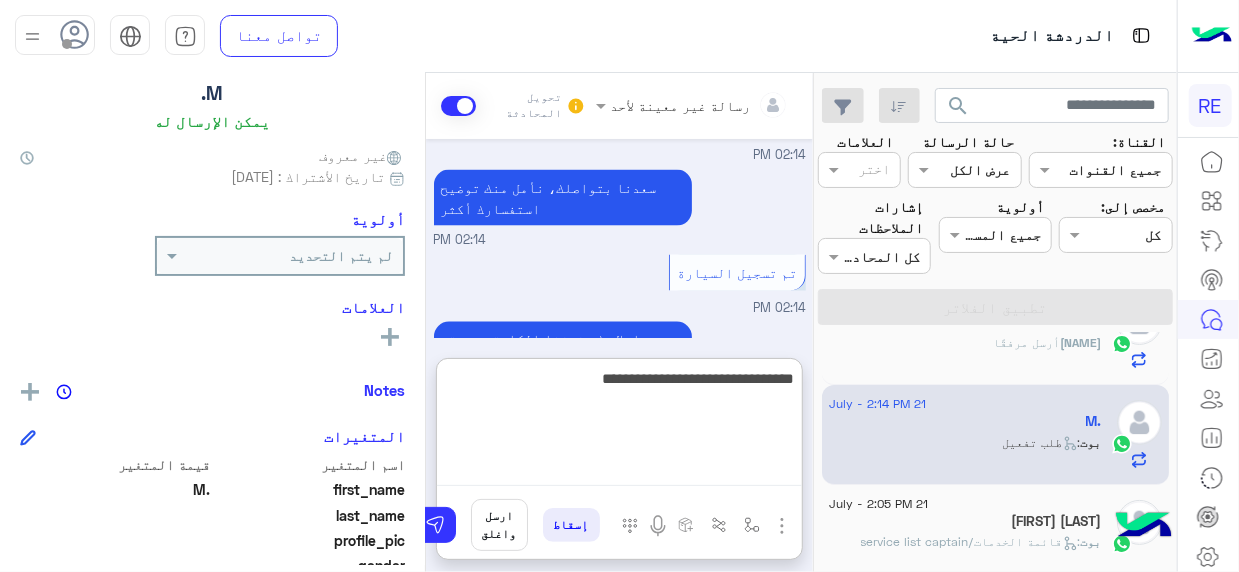 type on "**********" 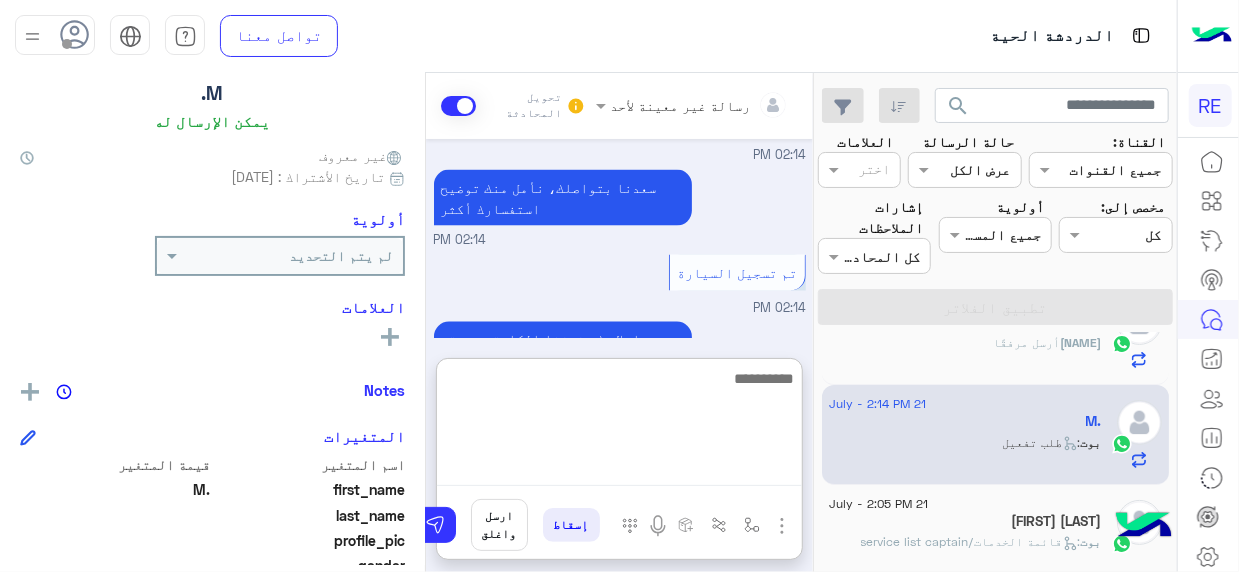 scroll, scrollTop: 1725, scrollLeft: 0, axis: vertical 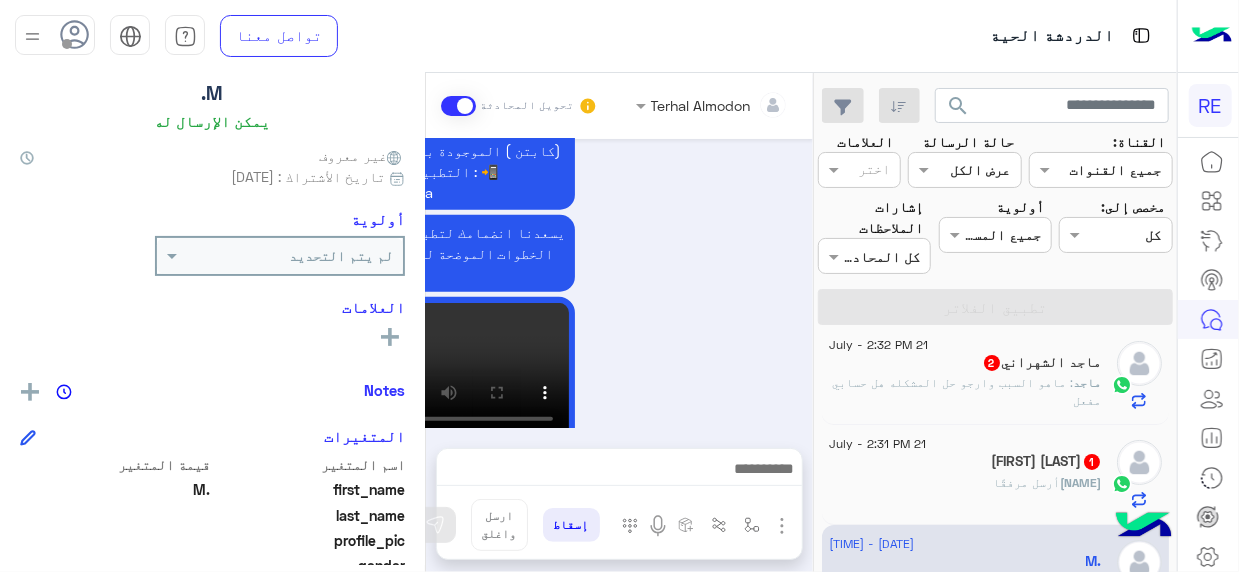 click on "أبــو مـــعـــاذ   1" 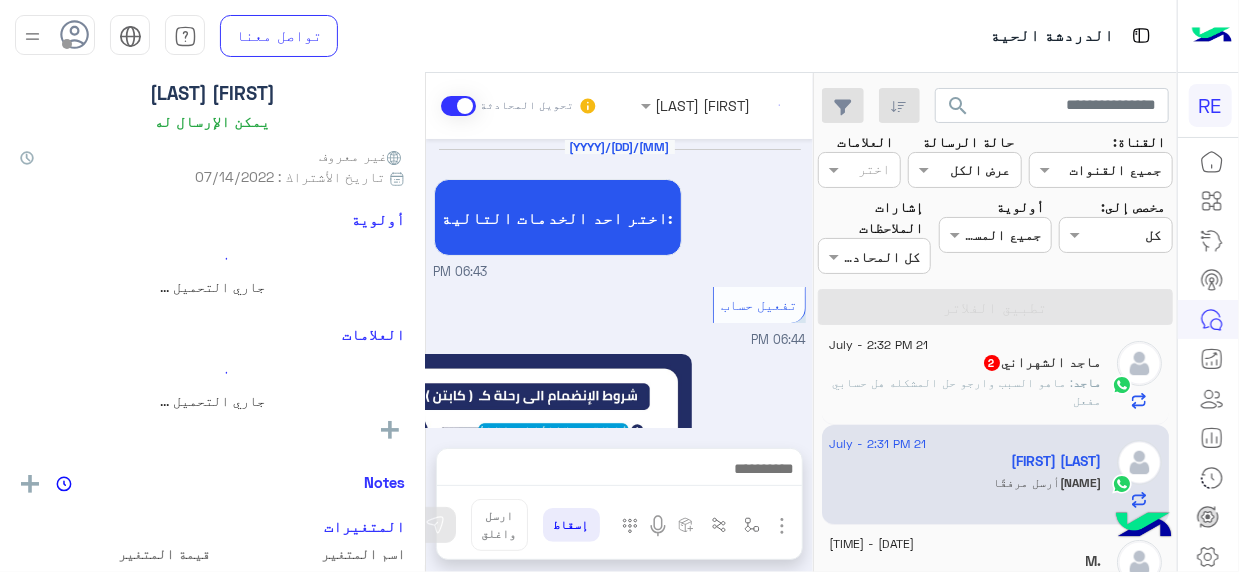 scroll, scrollTop: 1649, scrollLeft: 0, axis: vertical 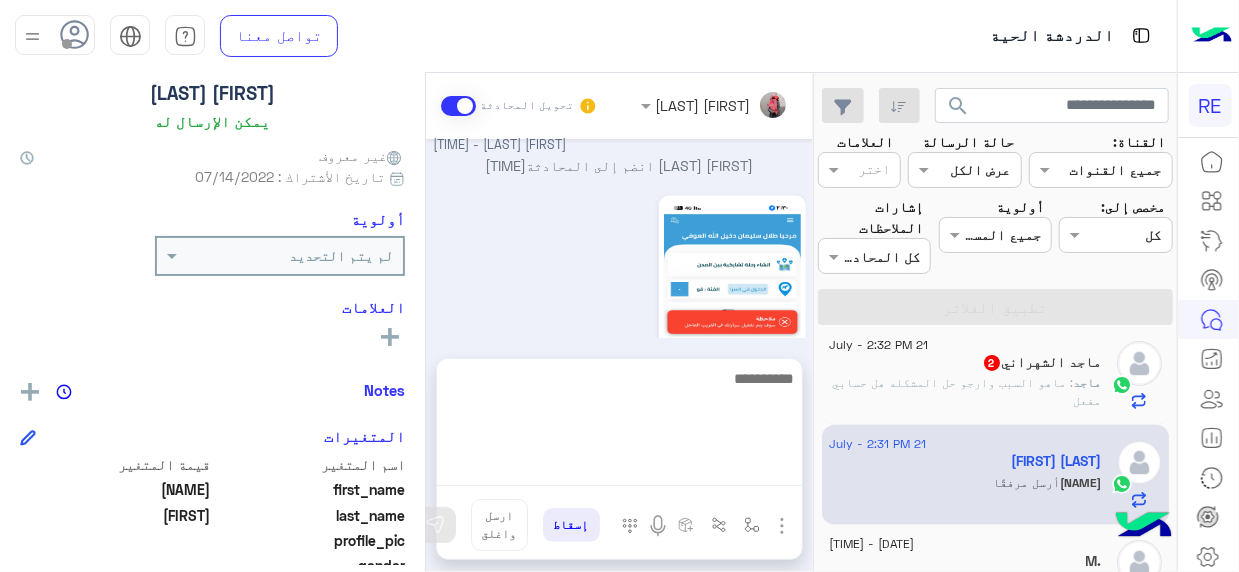 click at bounding box center (619, 426) 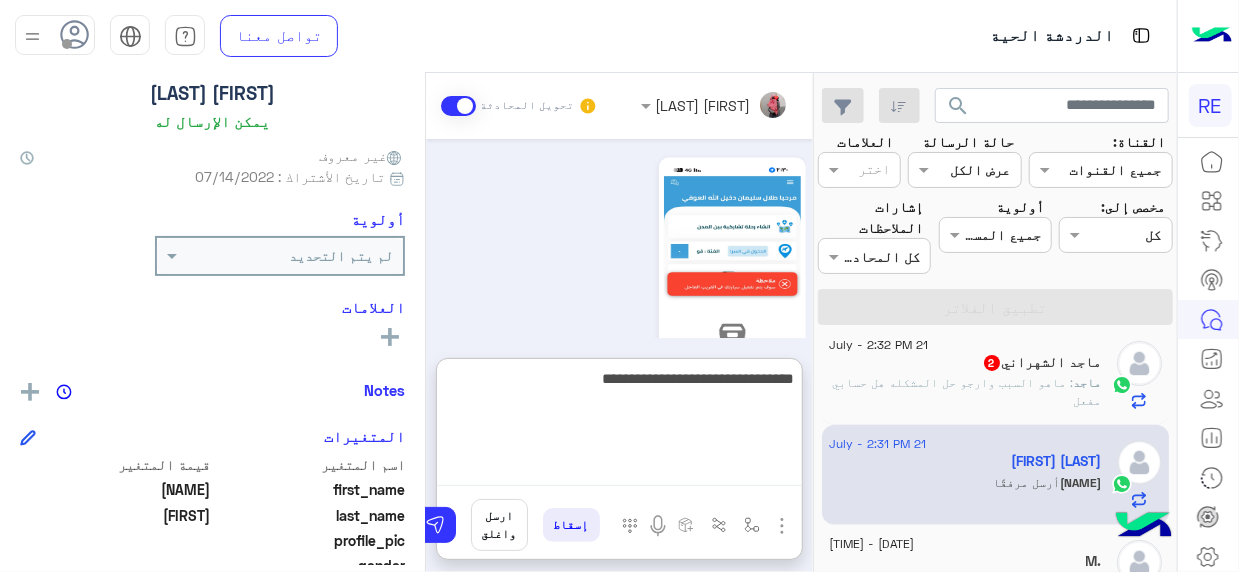 type on "**********" 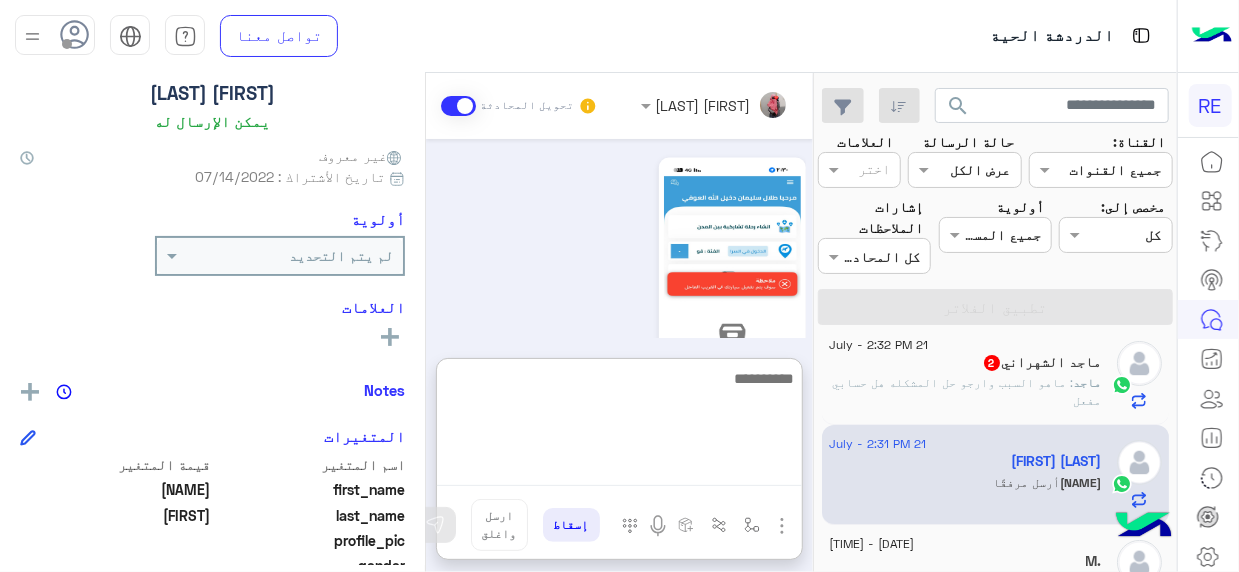 scroll, scrollTop: 1803, scrollLeft: 0, axis: vertical 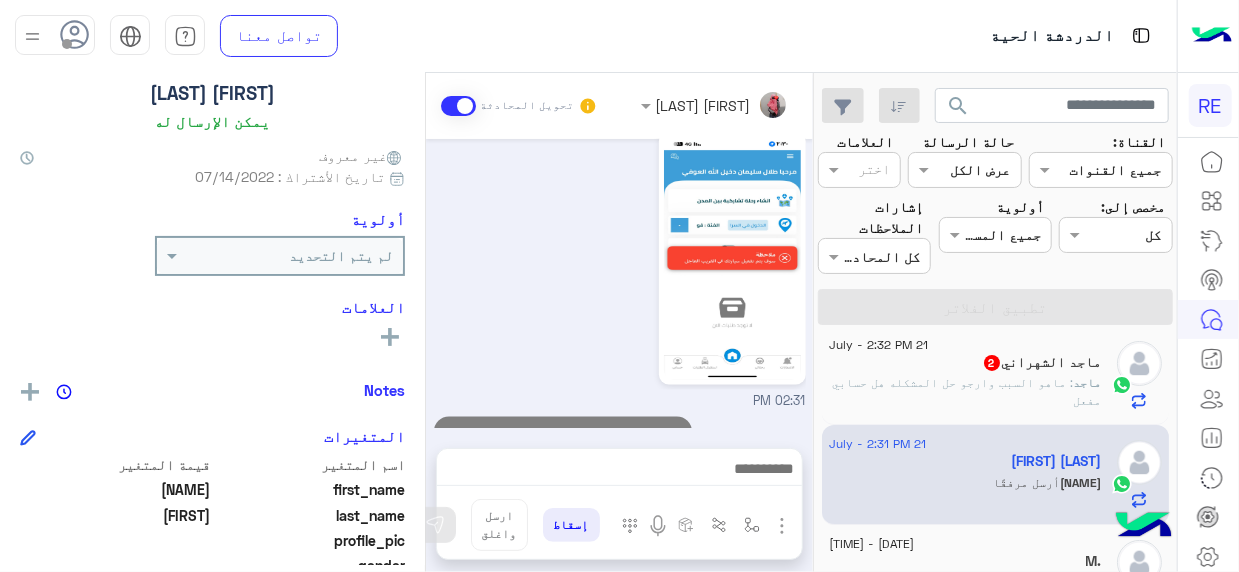 click on ": ماهو السبب
وارجو حل المشكله
هل حسابي مفعل" 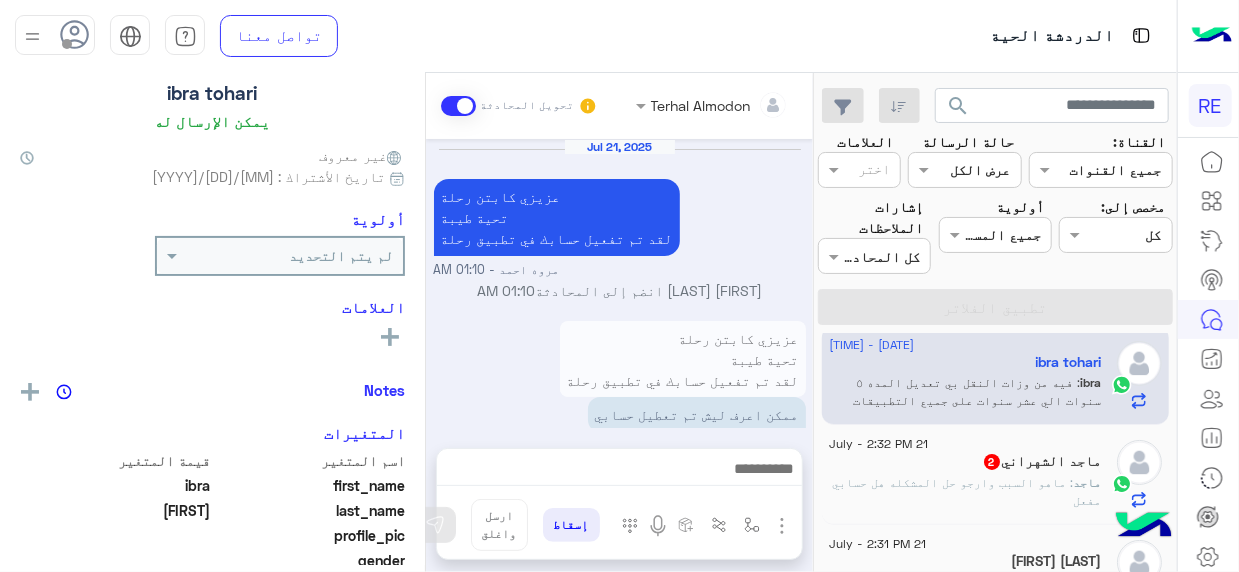 scroll, scrollTop: 699, scrollLeft: 0, axis: vertical 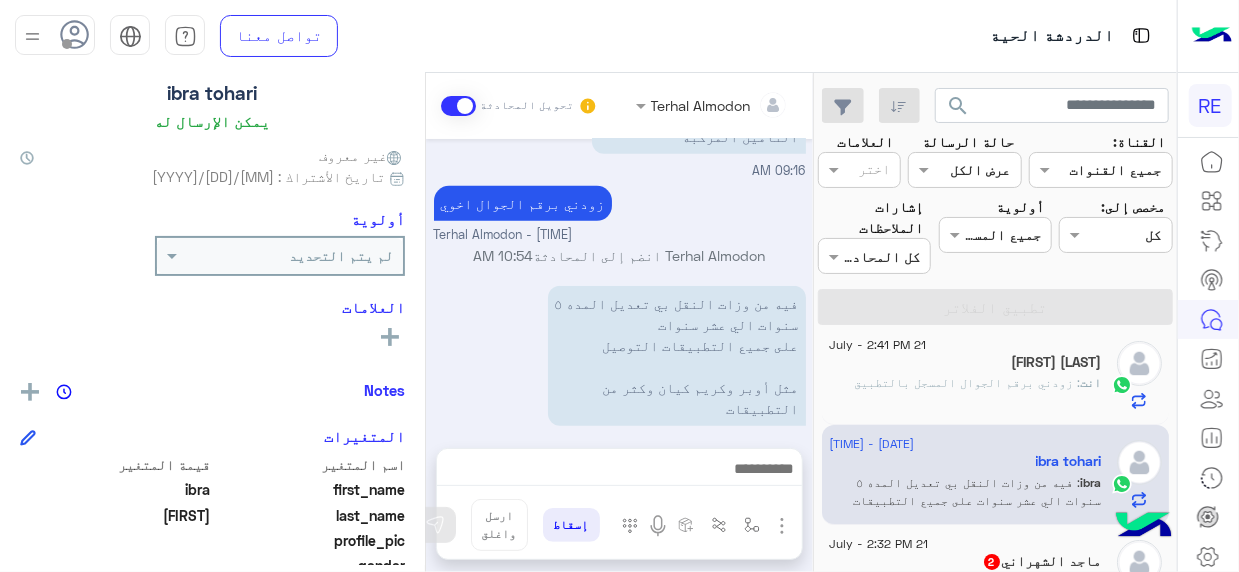 click on "21 July - 2:32 PM" 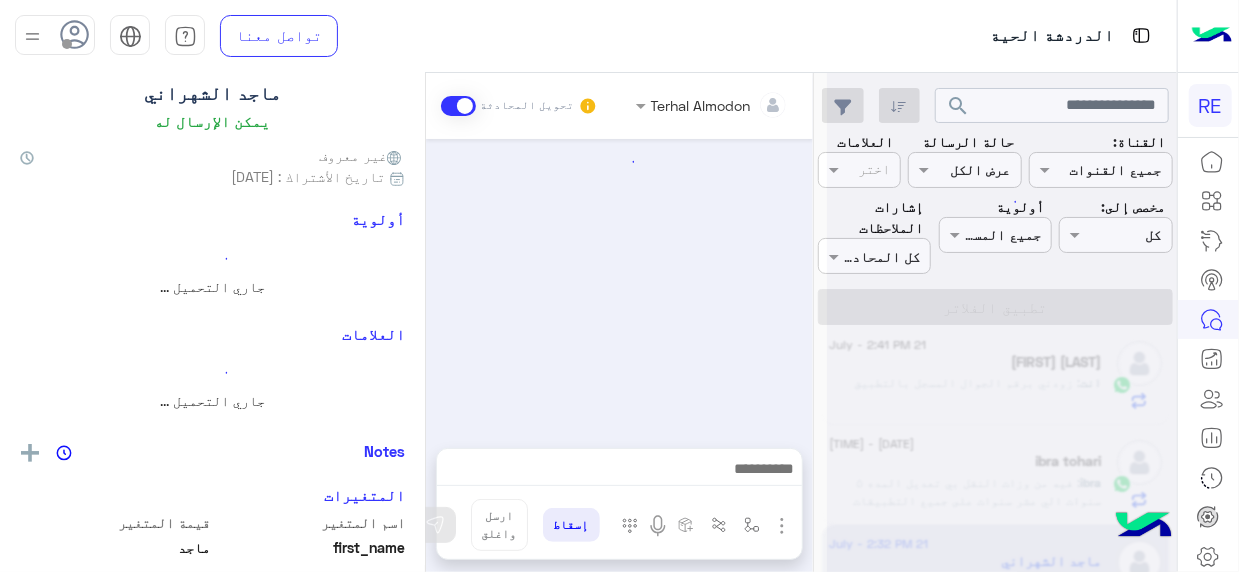 scroll, scrollTop: 532, scrollLeft: 0, axis: vertical 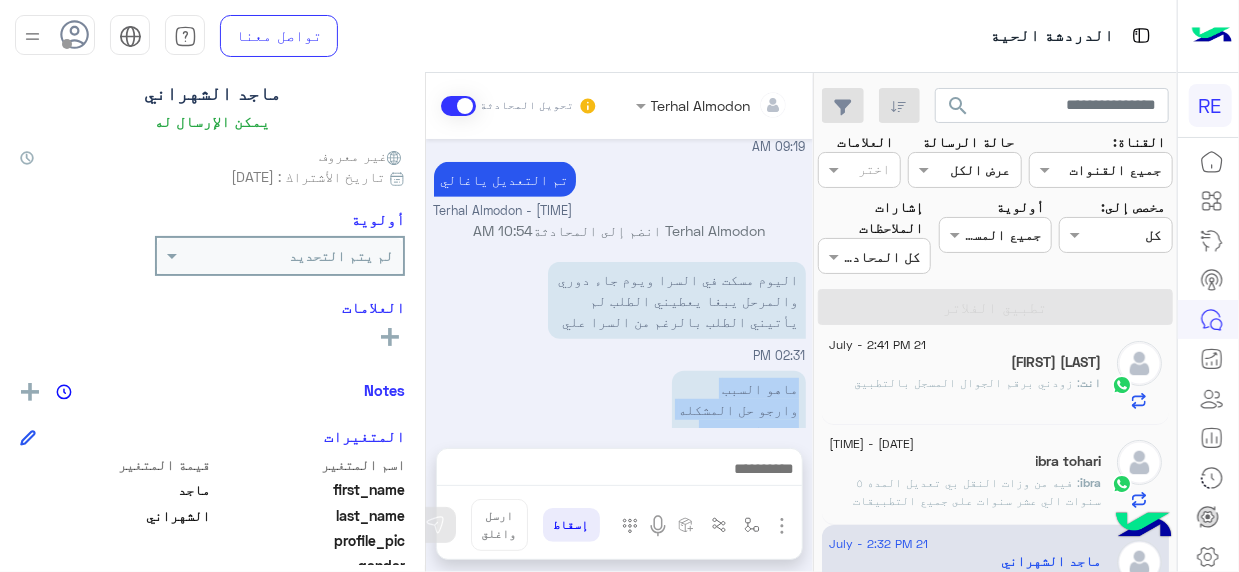 drag, startPoint x: 432, startPoint y: 389, endPoint x: 429, endPoint y: 353, distance: 36.124783 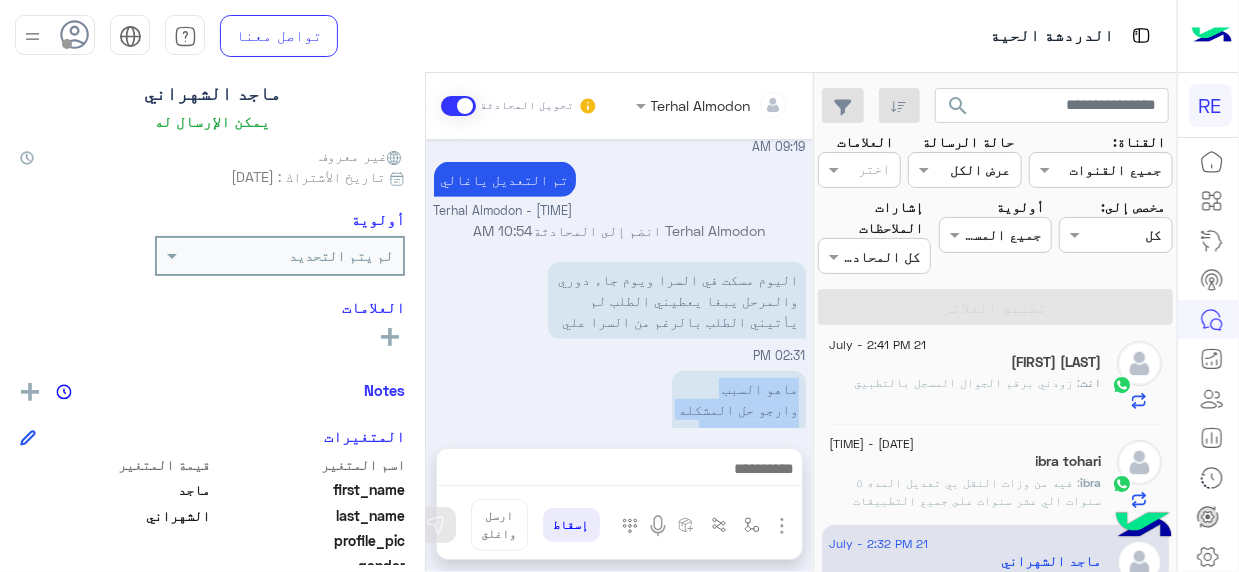 scroll, scrollTop: 532, scrollLeft: 0, axis: vertical 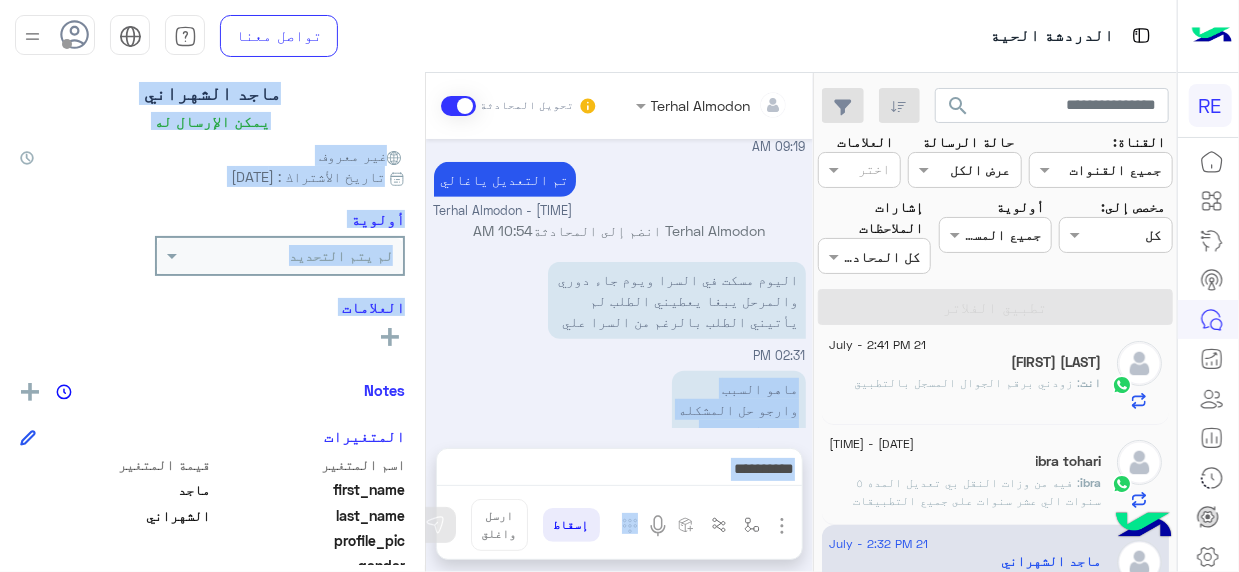 drag, startPoint x: 425, startPoint y: 388, endPoint x: 427, endPoint y: 345, distance: 43.046486 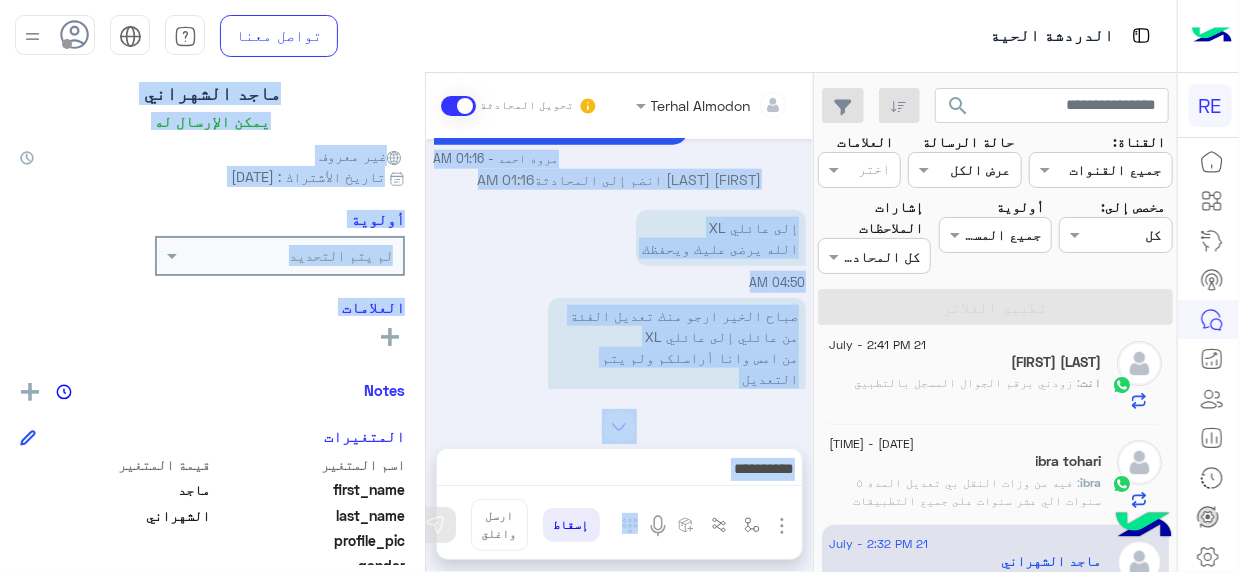 scroll, scrollTop: 1512, scrollLeft: 0, axis: vertical 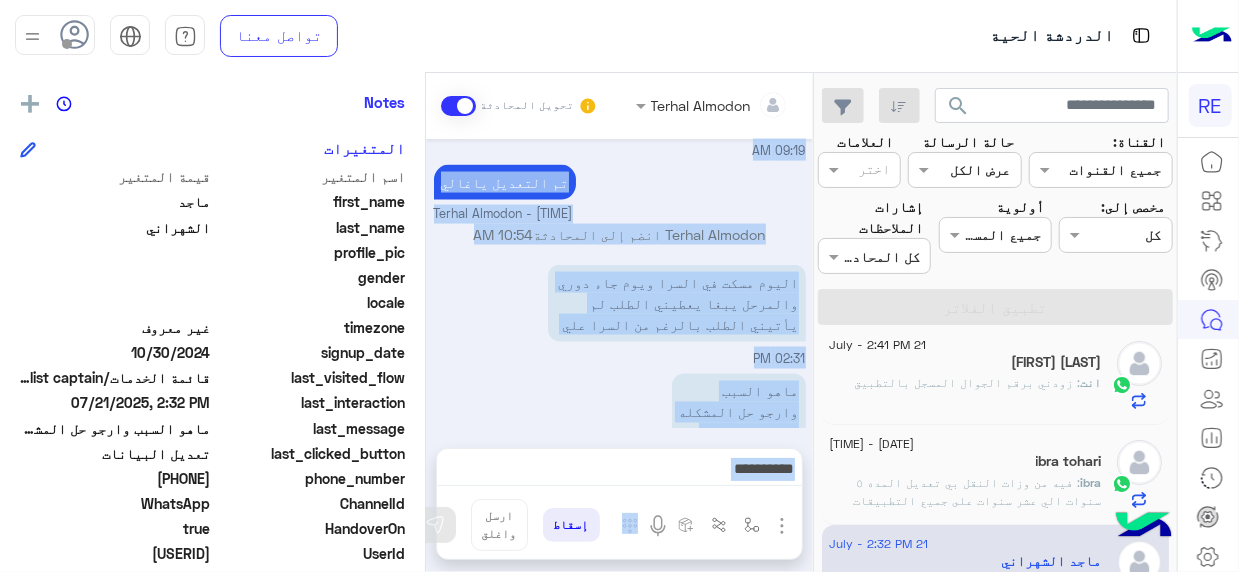 drag, startPoint x: 146, startPoint y: 470, endPoint x: 210, endPoint y: 480, distance: 64.77654 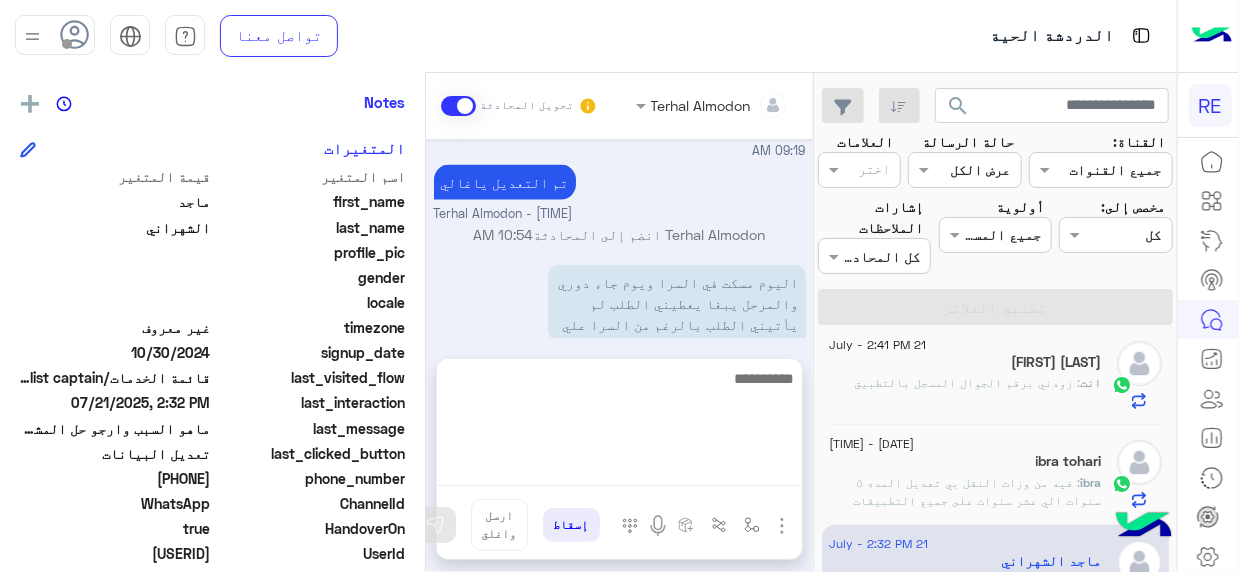 click at bounding box center (619, 426) 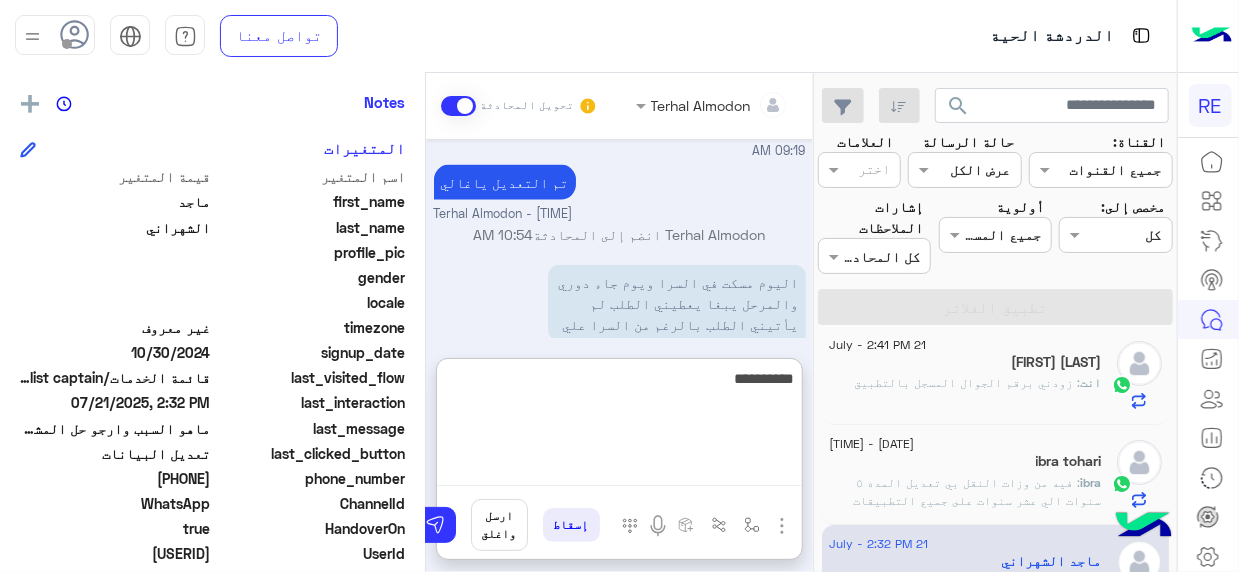 type on "**********" 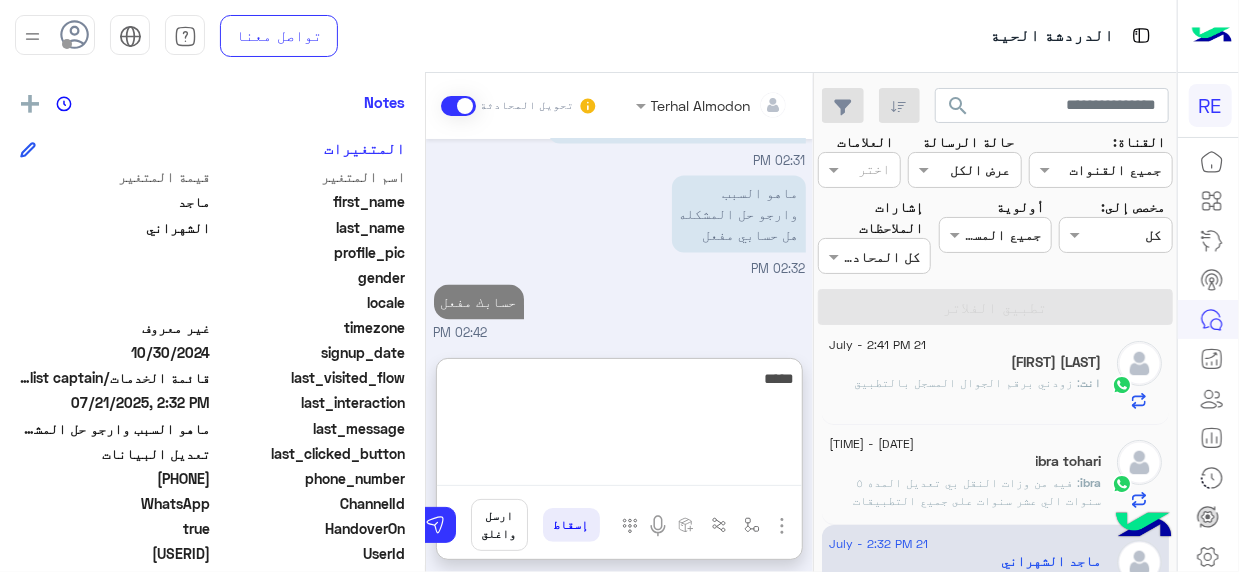 scroll, scrollTop: 1666, scrollLeft: 0, axis: vertical 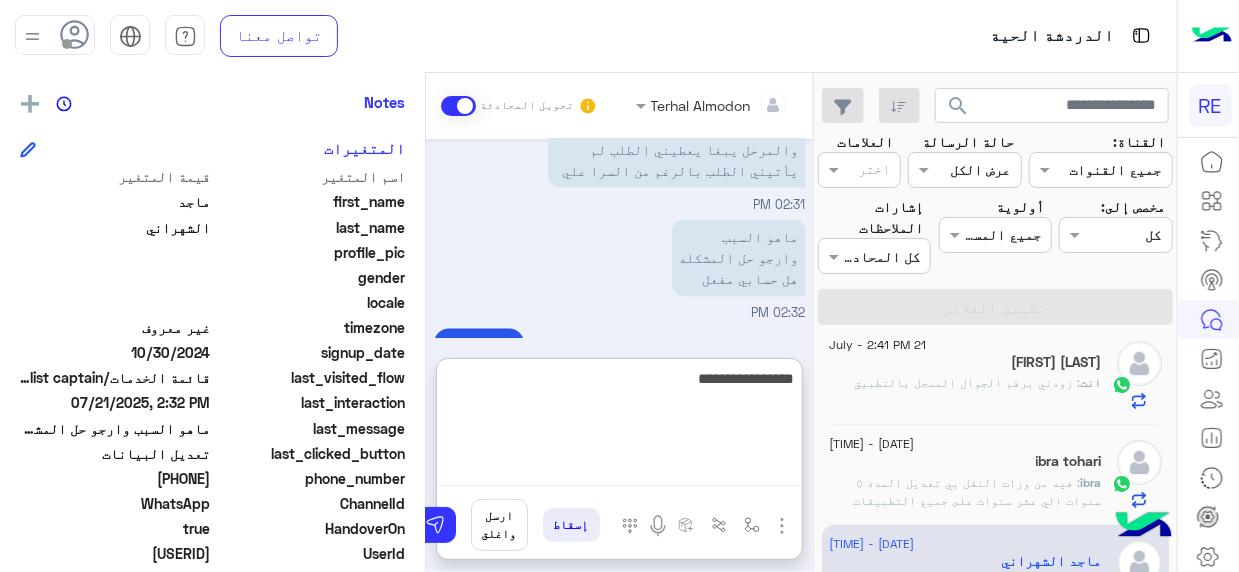 type on "**********" 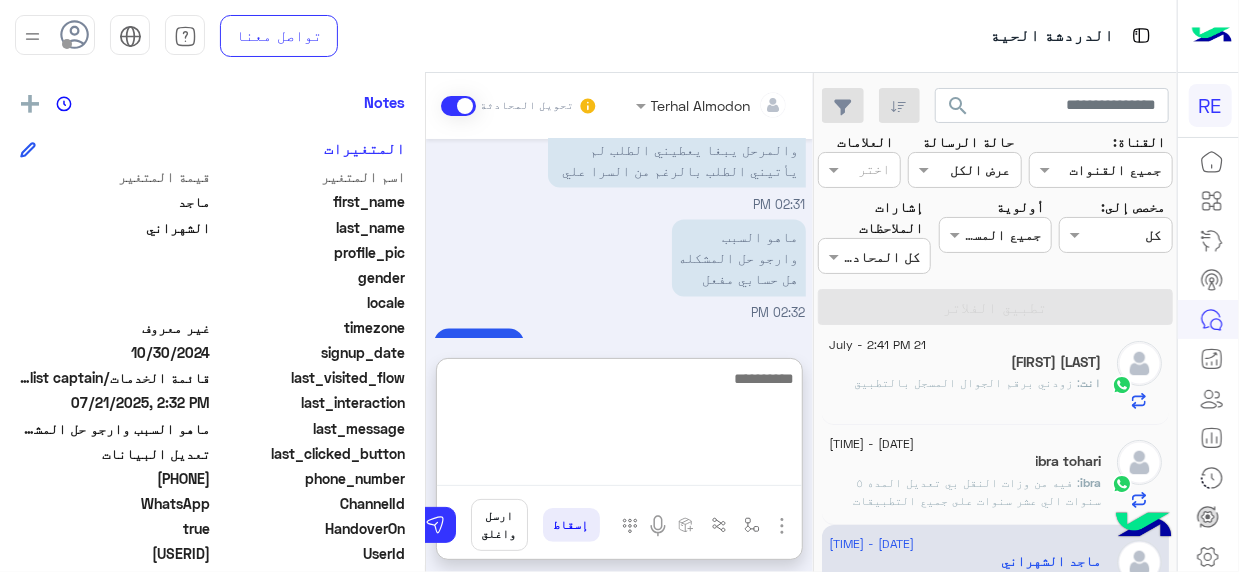 scroll, scrollTop: 1729, scrollLeft: 0, axis: vertical 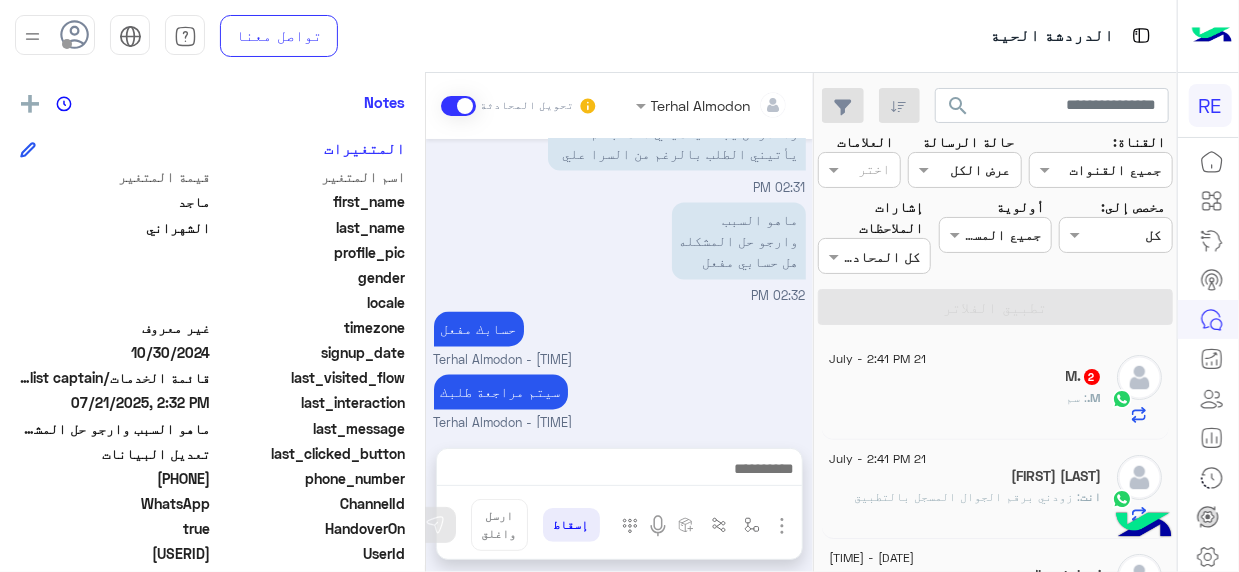 click on "M. : سم" 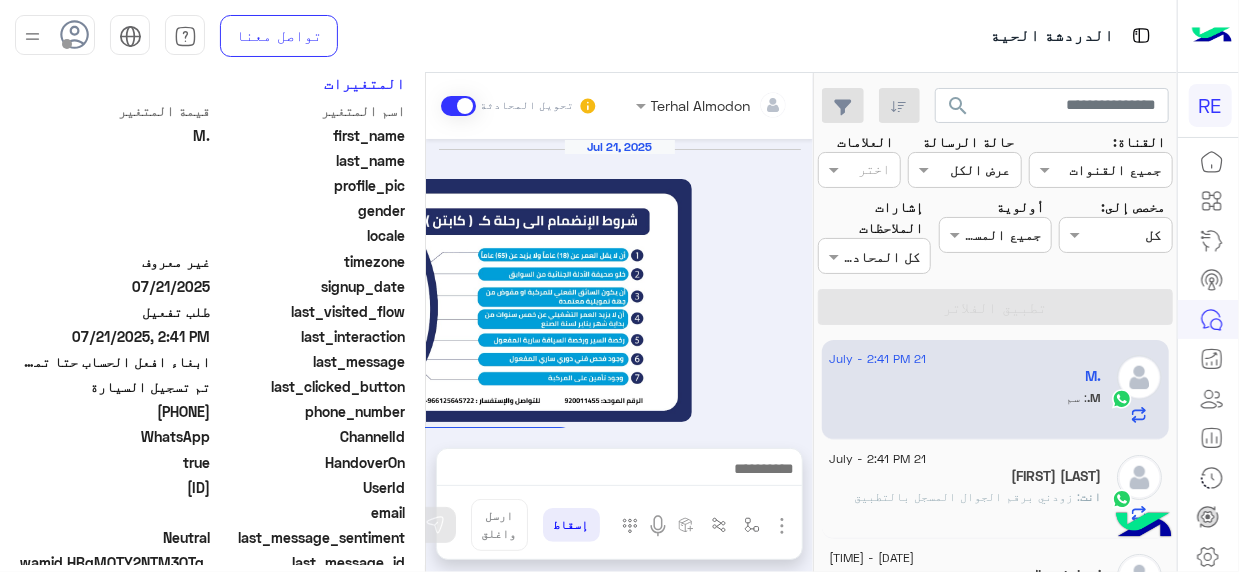 scroll, scrollTop: 406, scrollLeft: 0, axis: vertical 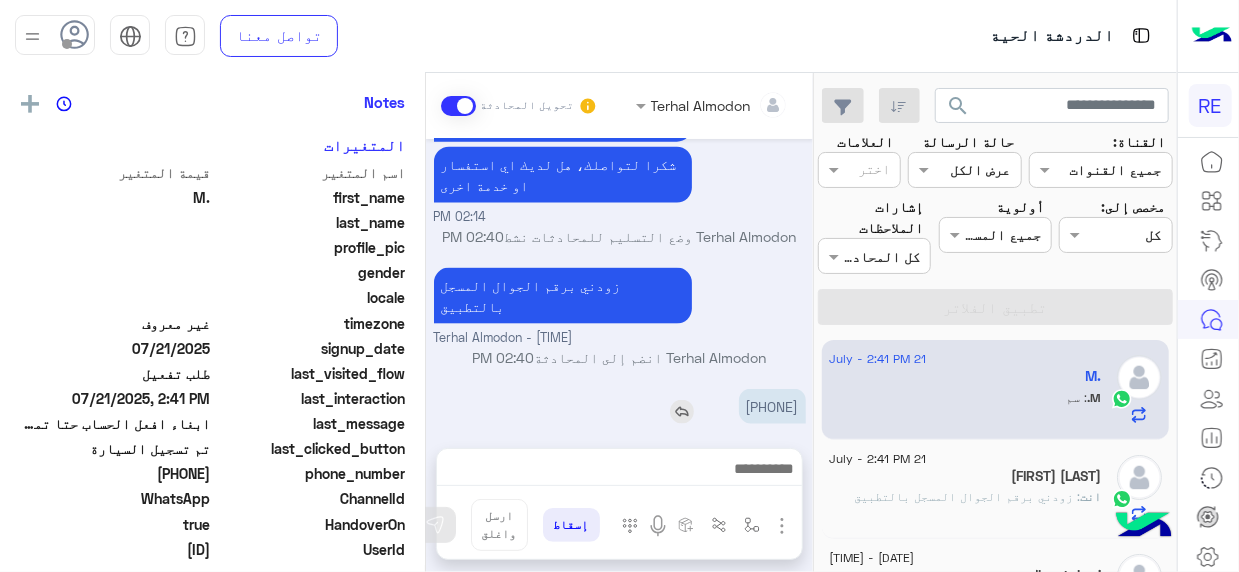 click on "[PHONE]" at bounding box center [772, 406] 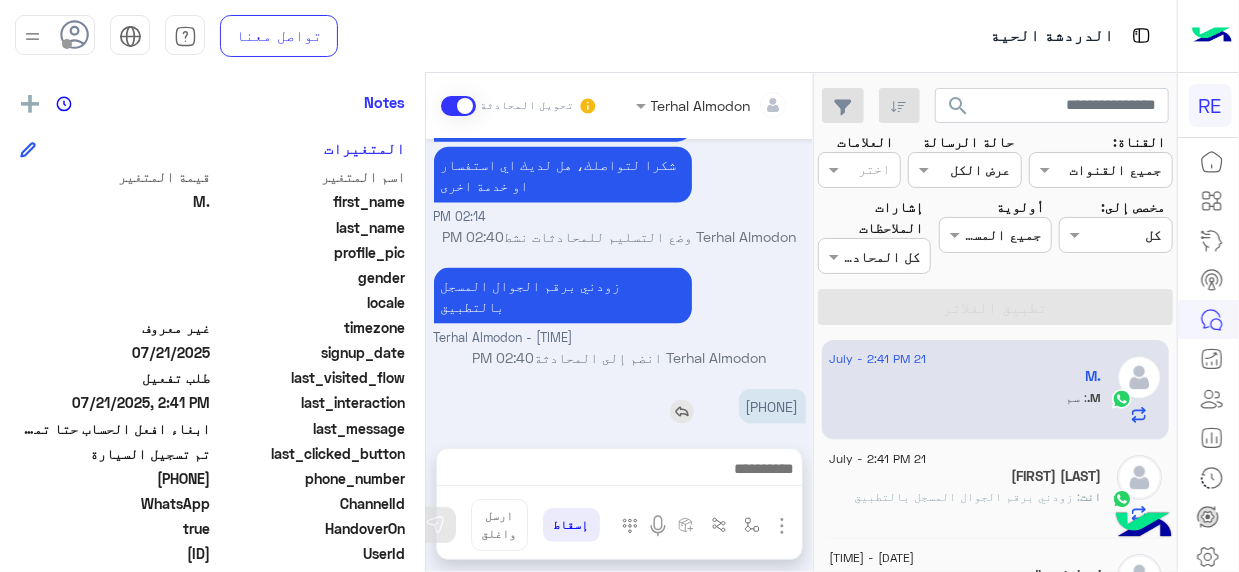 copy on "[PHONE]" 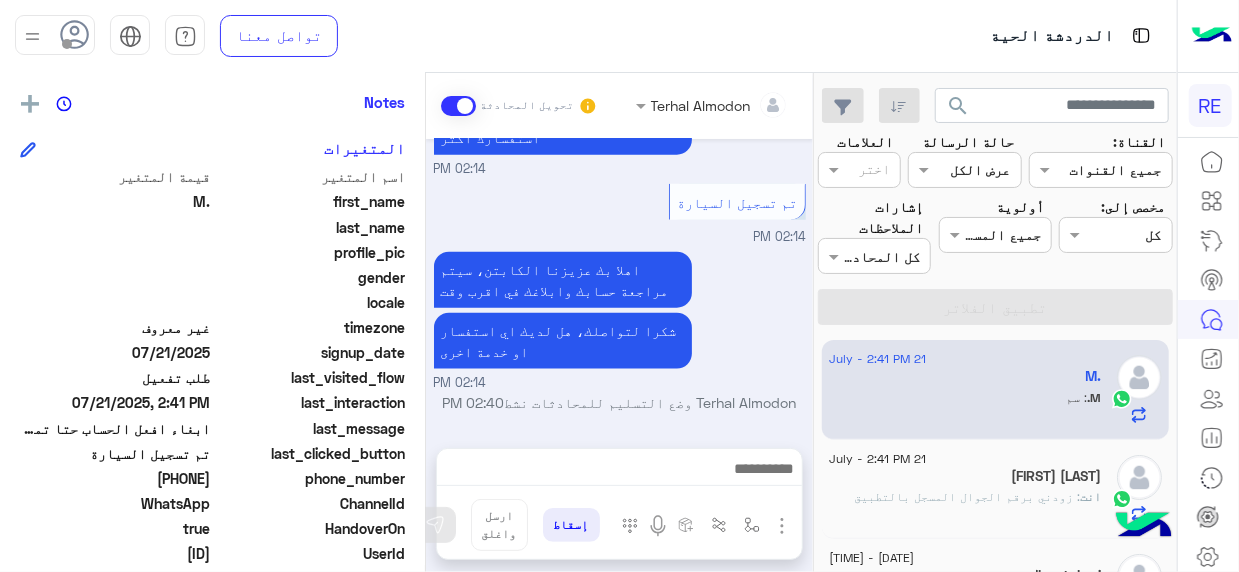 scroll, scrollTop: 1278, scrollLeft: 0, axis: vertical 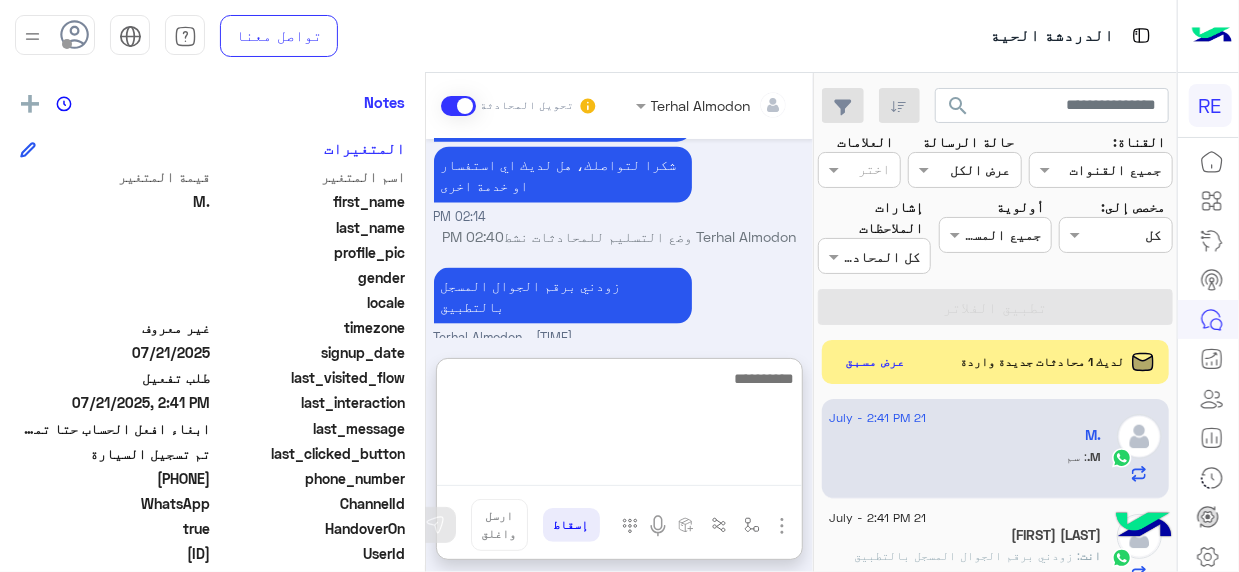 click at bounding box center (619, 426) 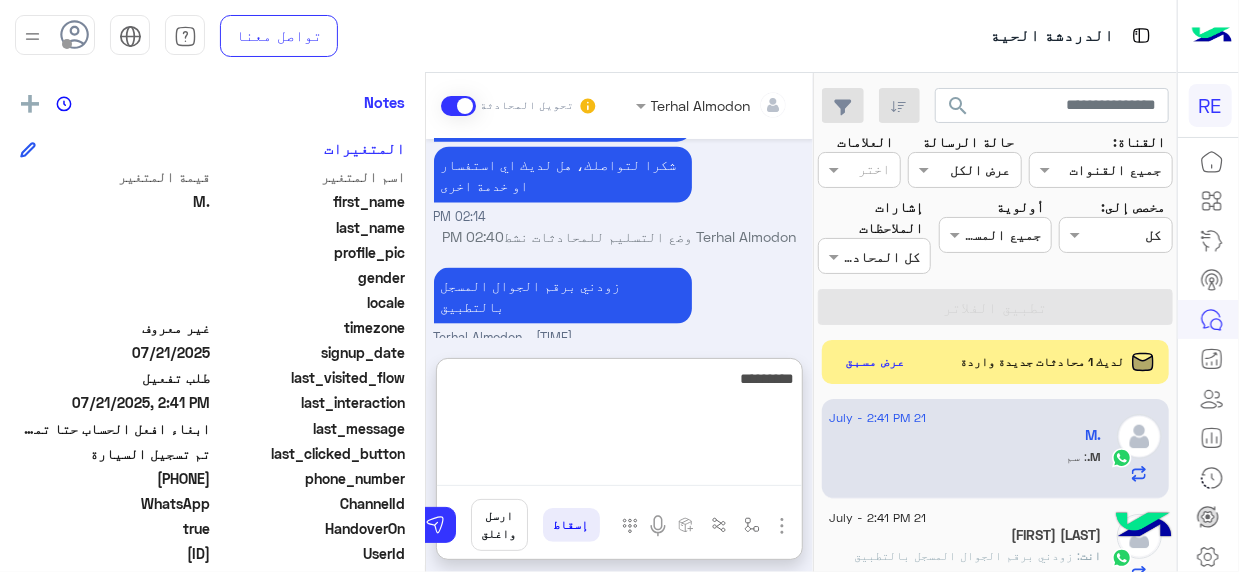 type on "**********" 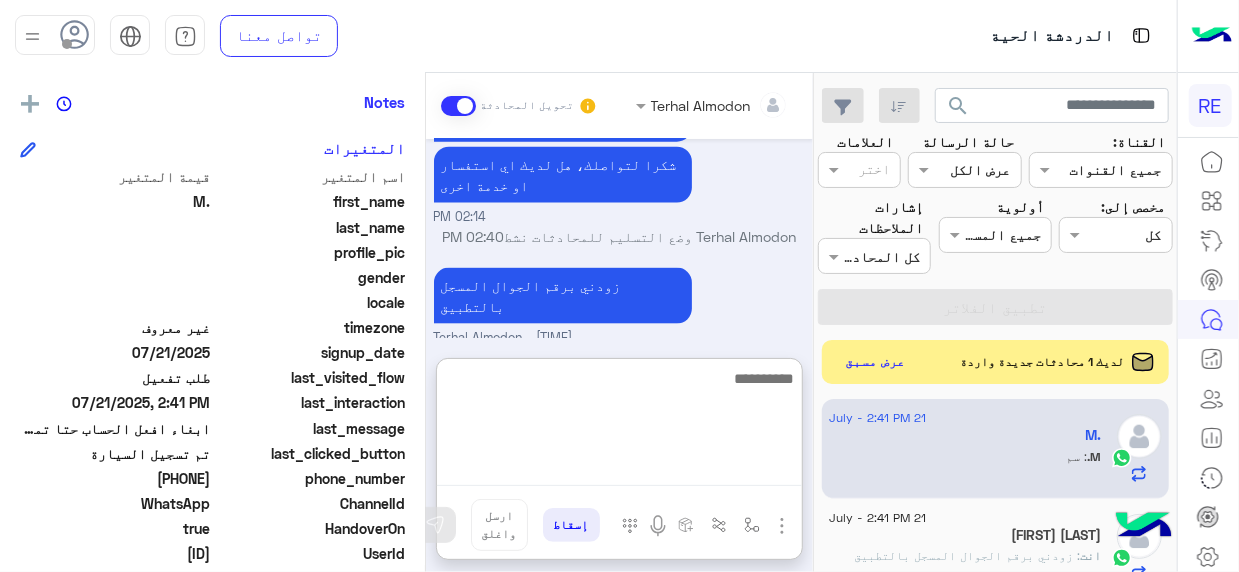 scroll, scrollTop: 1432, scrollLeft: 0, axis: vertical 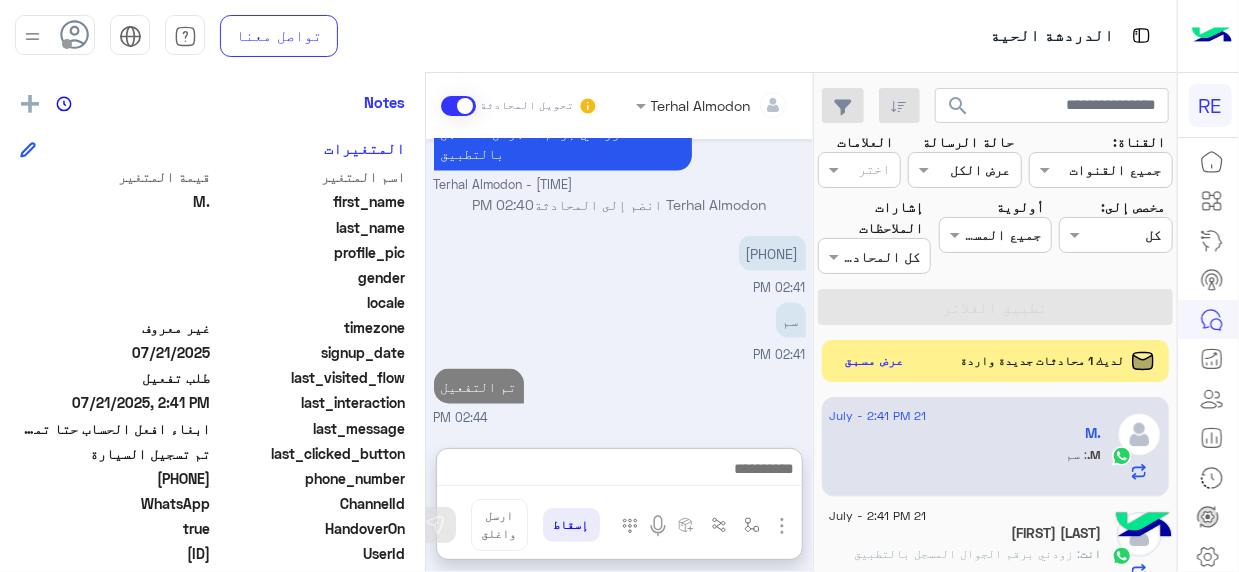 click on "عرض مسبق" 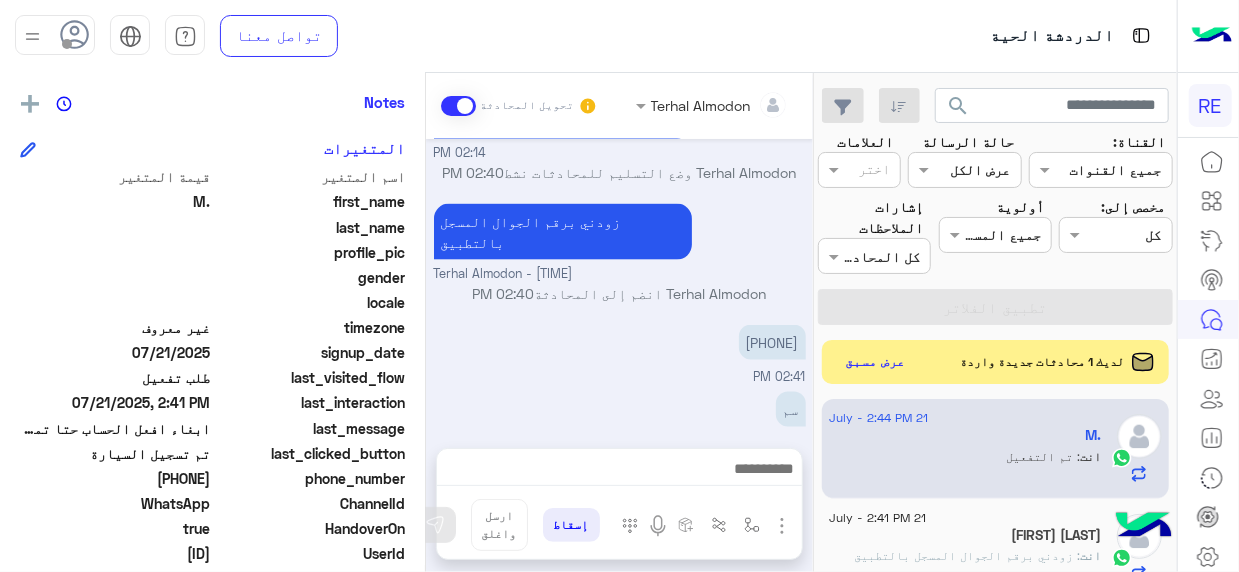 scroll, scrollTop: 0, scrollLeft: 0, axis: both 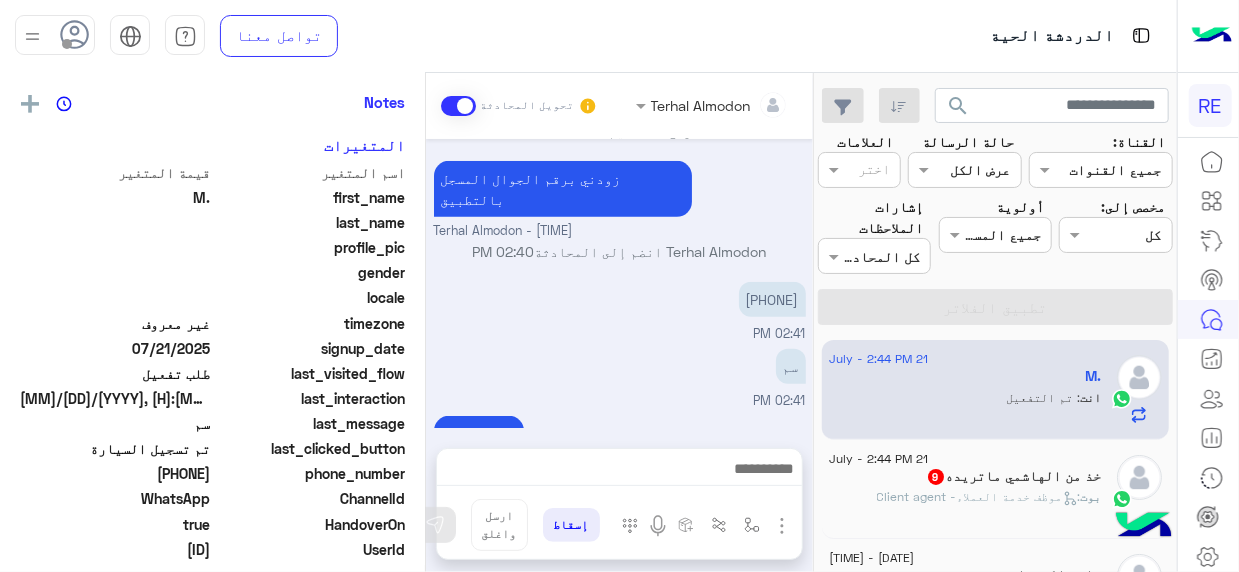 click on "خذ من الهاشمي ماتريده  9" 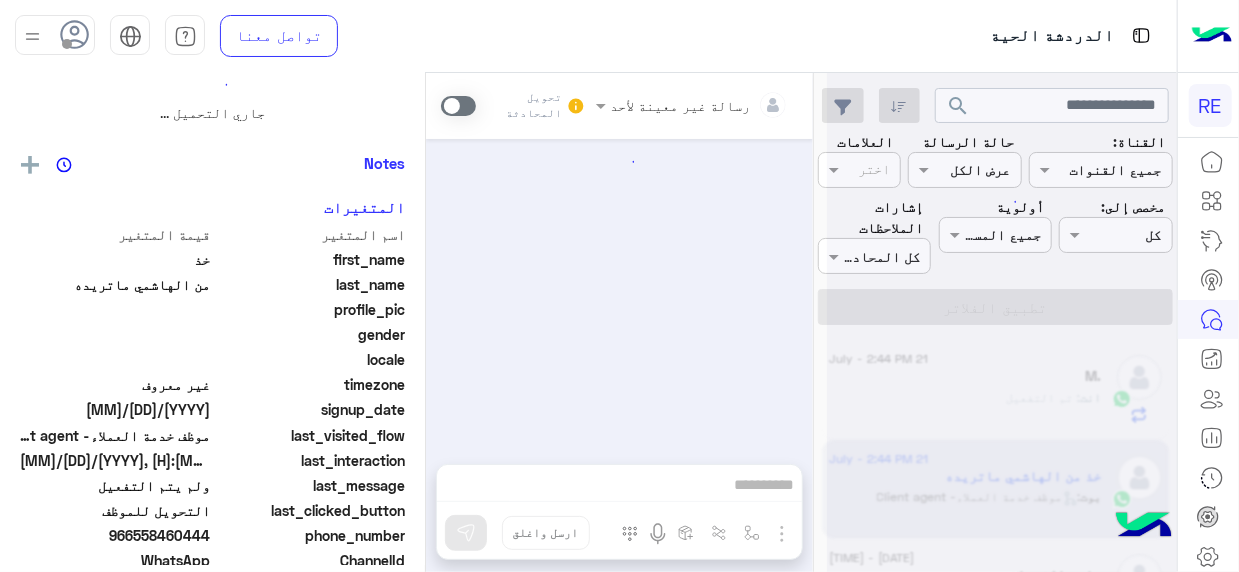 scroll, scrollTop: 0, scrollLeft: 0, axis: both 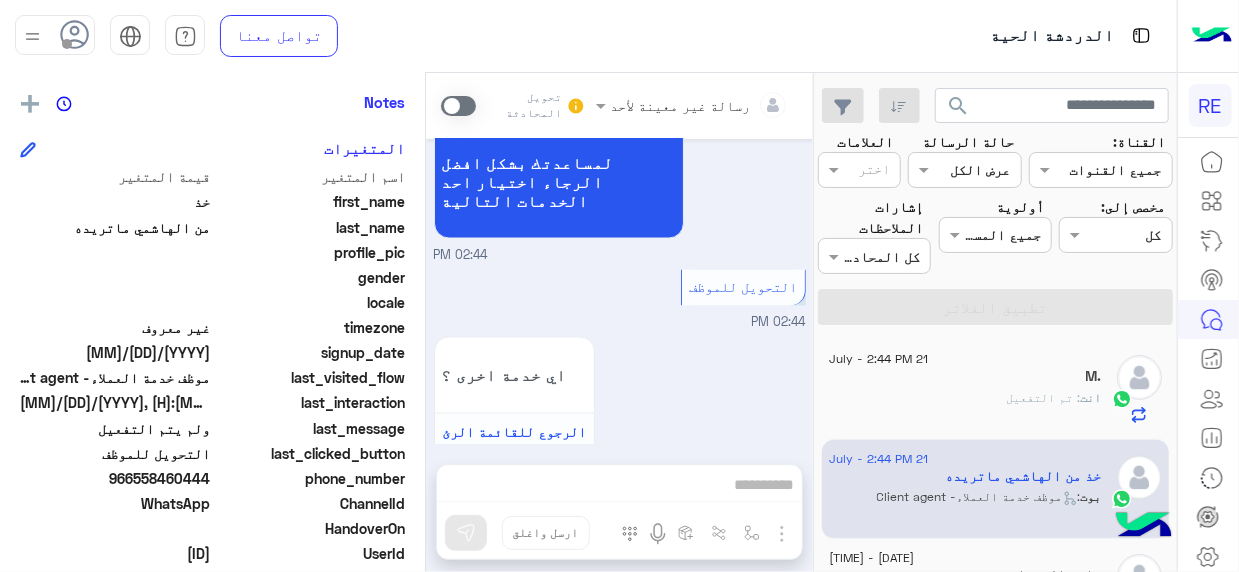 drag, startPoint x: 136, startPoint y: 544, endPoint x: 210, endPoint y: 545, distance: 74.00676 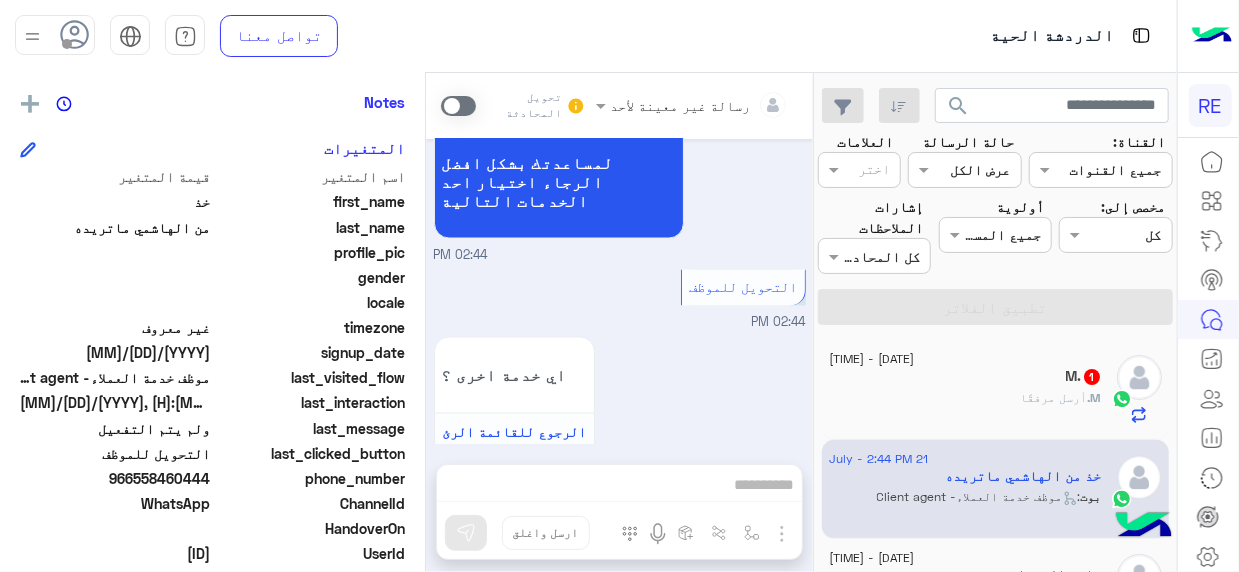 click at bounding box center (458, 106) 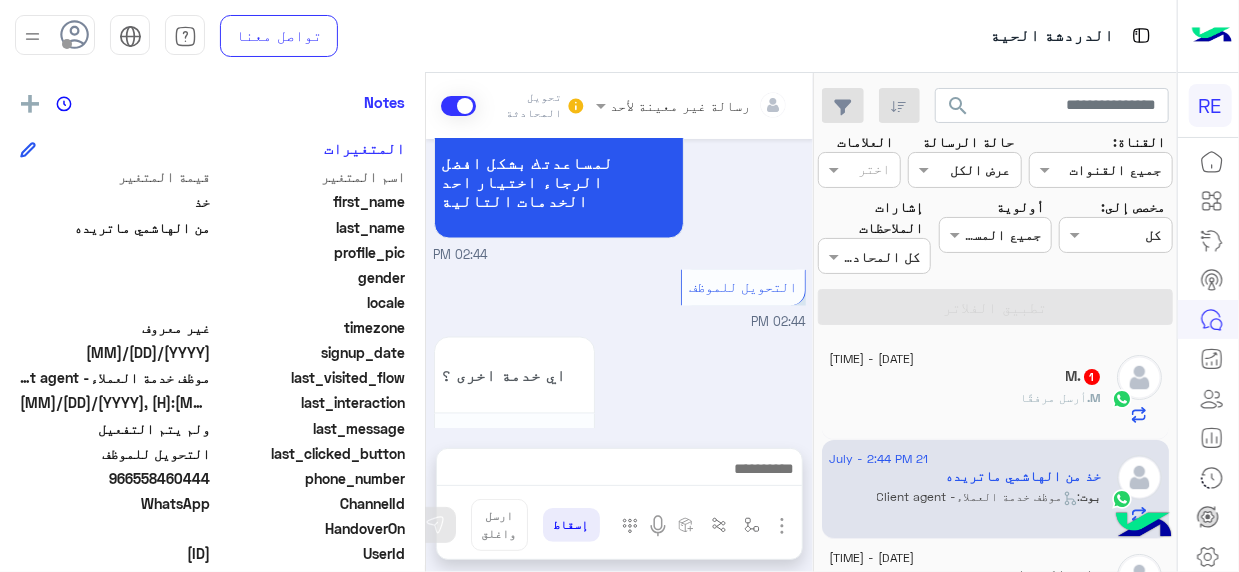 scroll, scrollTop: 1667, scrollLeft: 0, axis: vertical 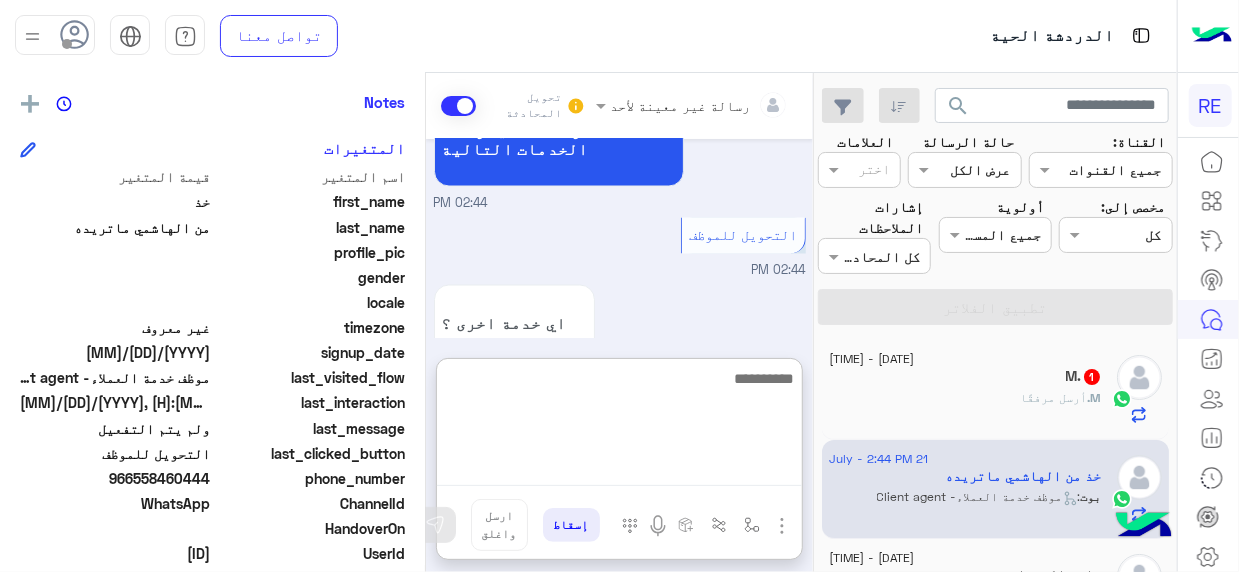 click at bounding box center (619, 426) 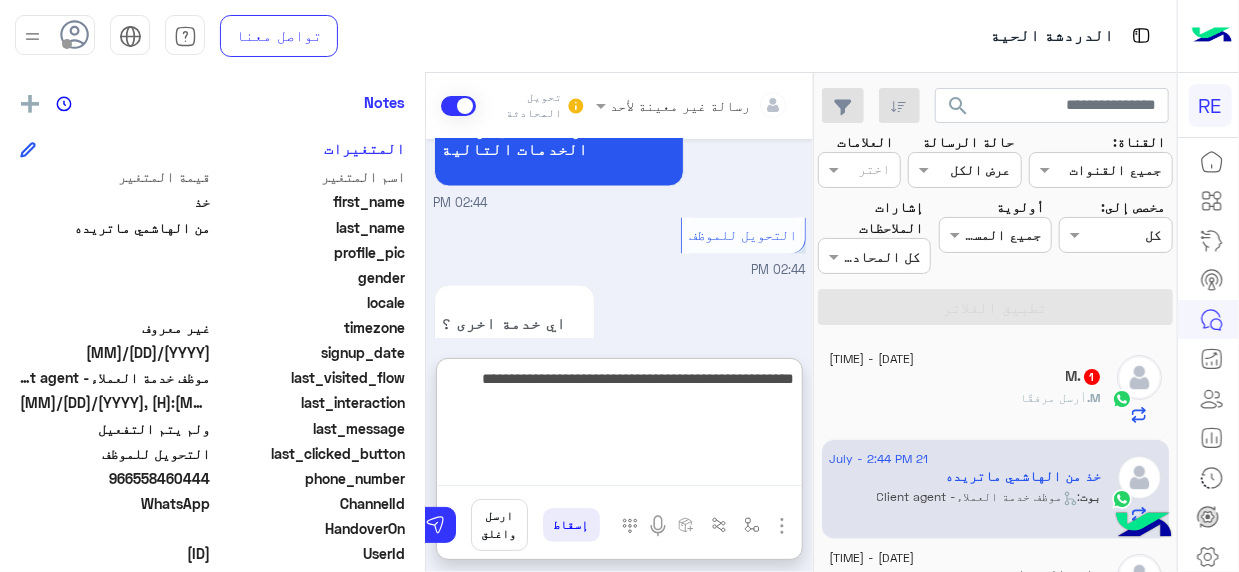 type on "**********" 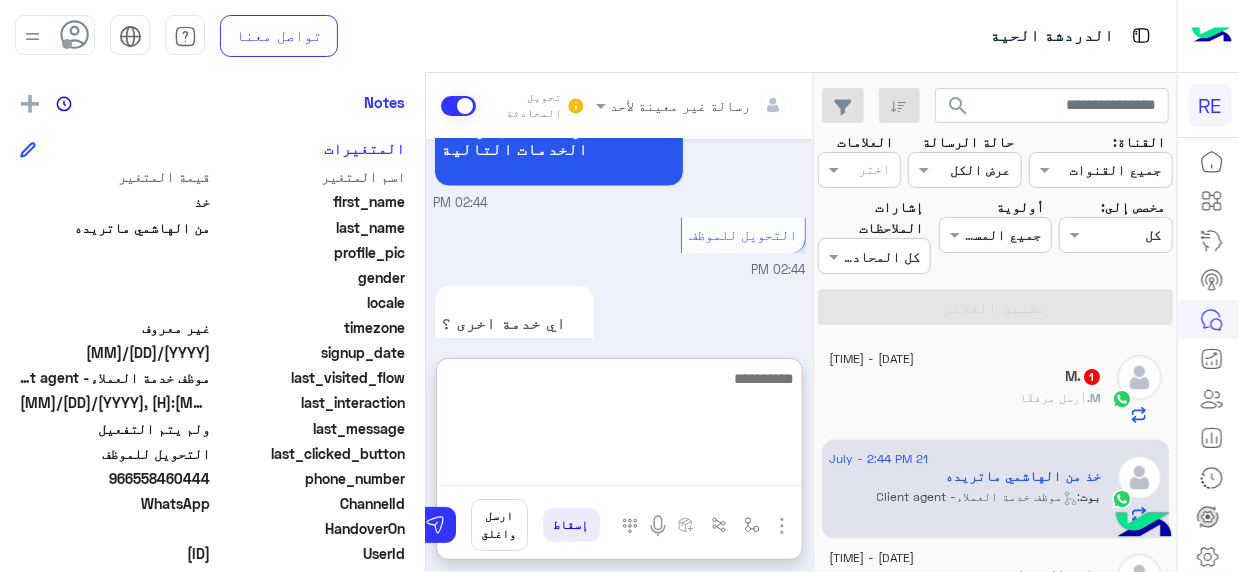 scroll, scrollTop: 1842, scrollLeft: 0, axis: vertical 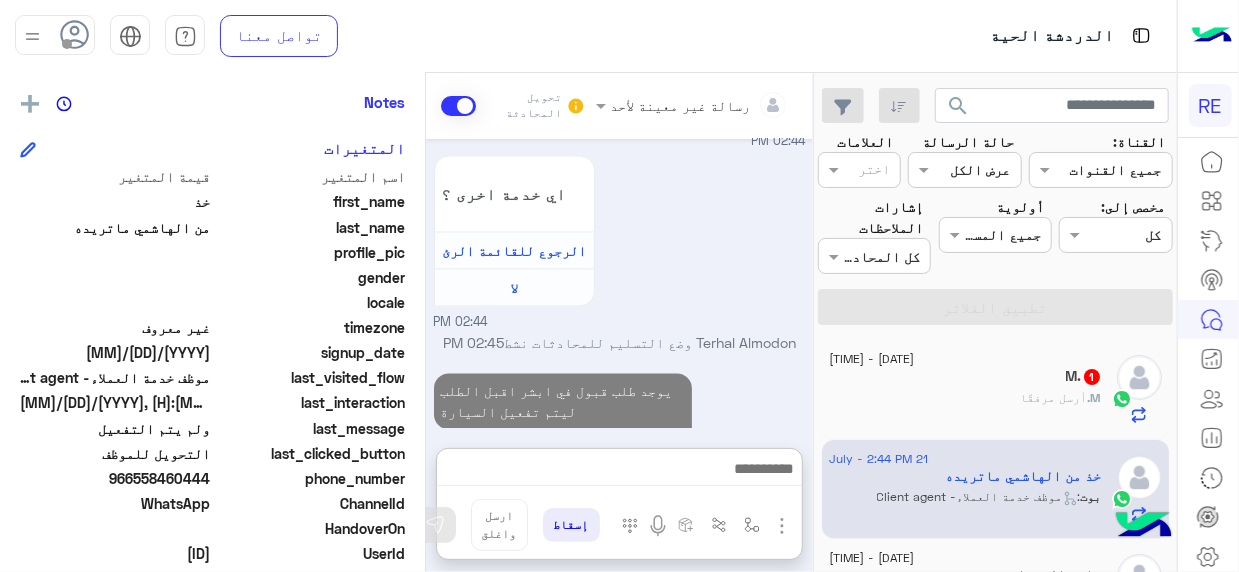 click on "M.   1" 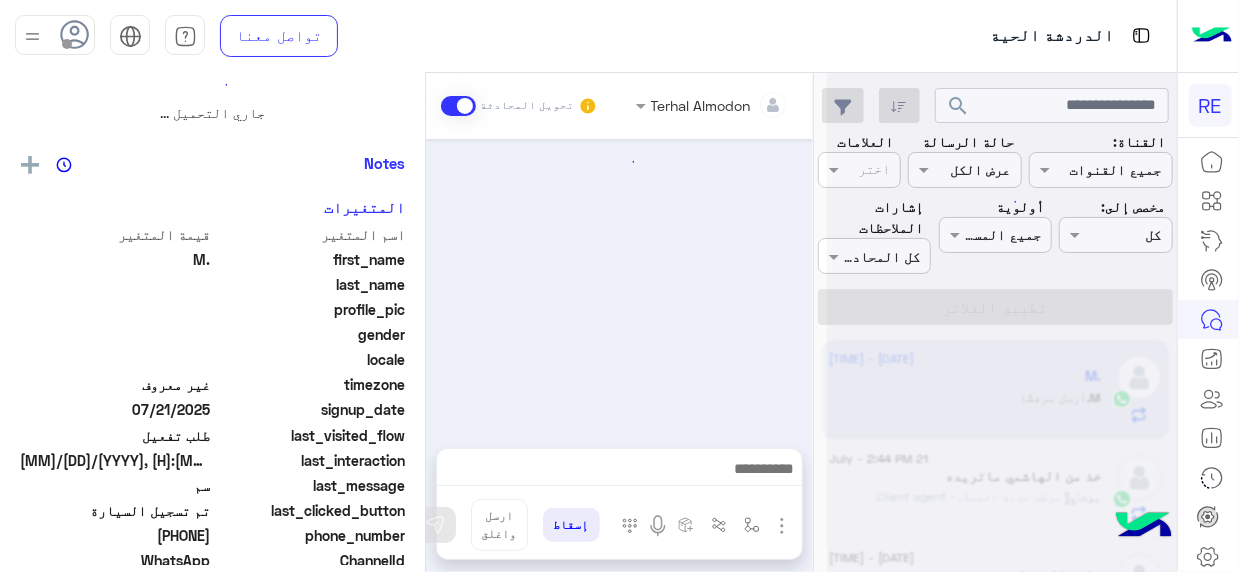 scroll, scrollTop: 0, scrollLeft: 0, axis: both 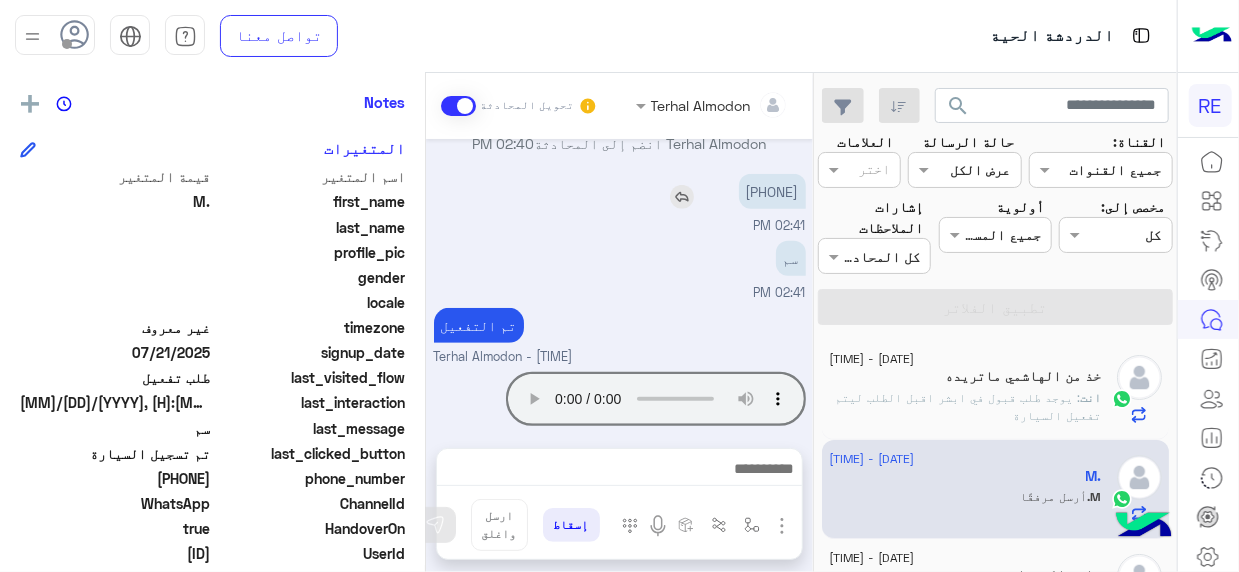click on "[PHONE]" at bounding box center [715, 191] 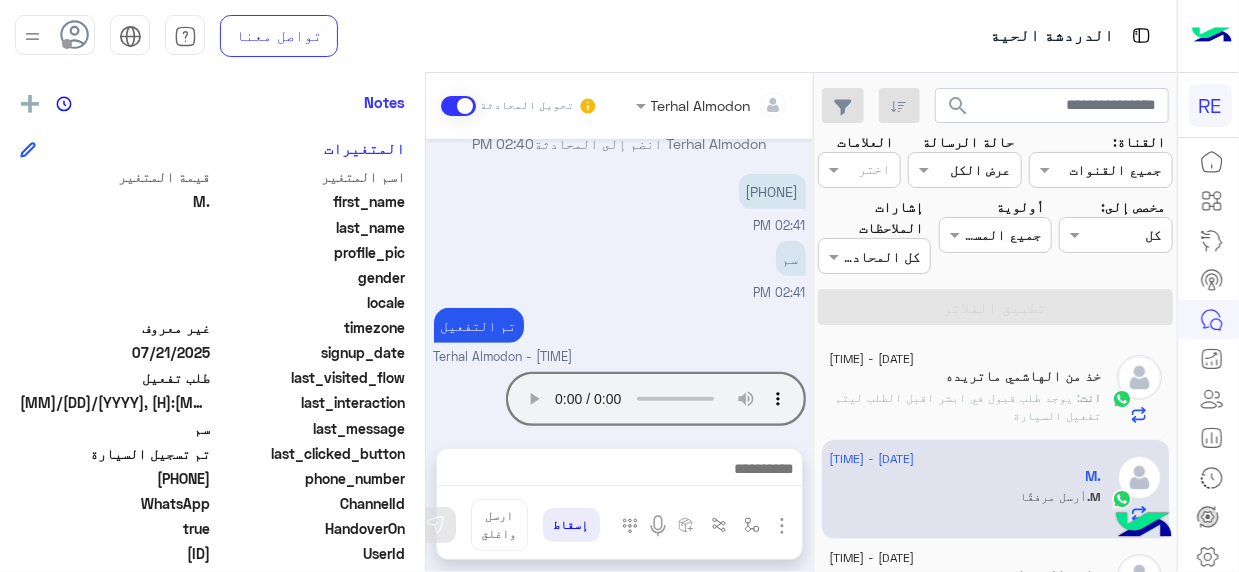 click on "[PHONE]   [TIME]" at bounding box center [620, 202] 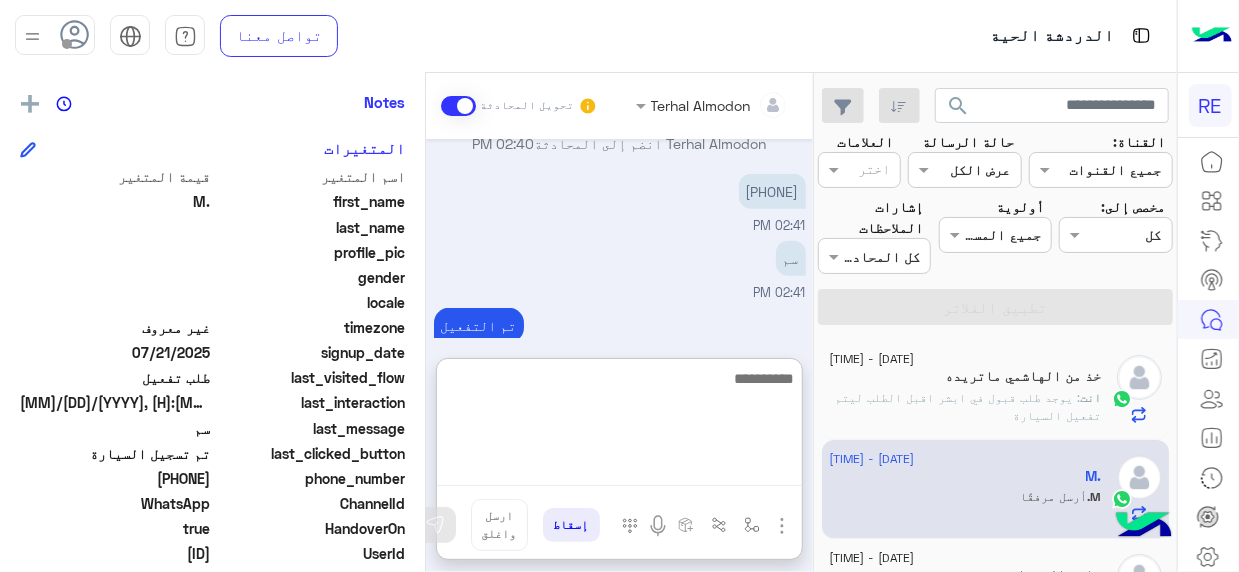 click at bounding box center (619, 426) 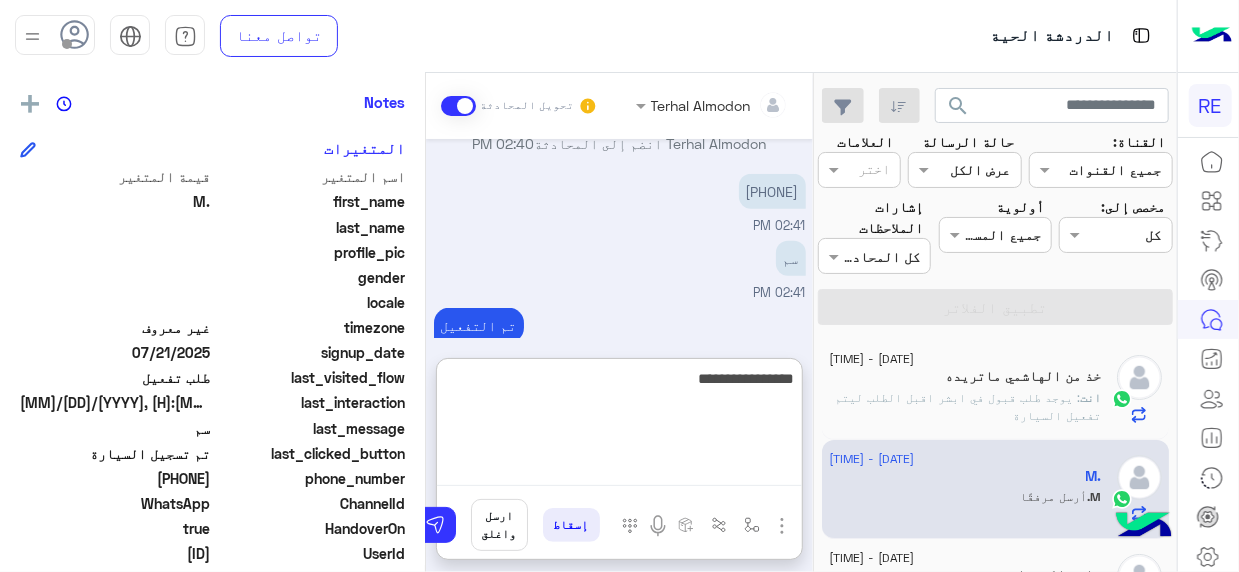 type on "**********" 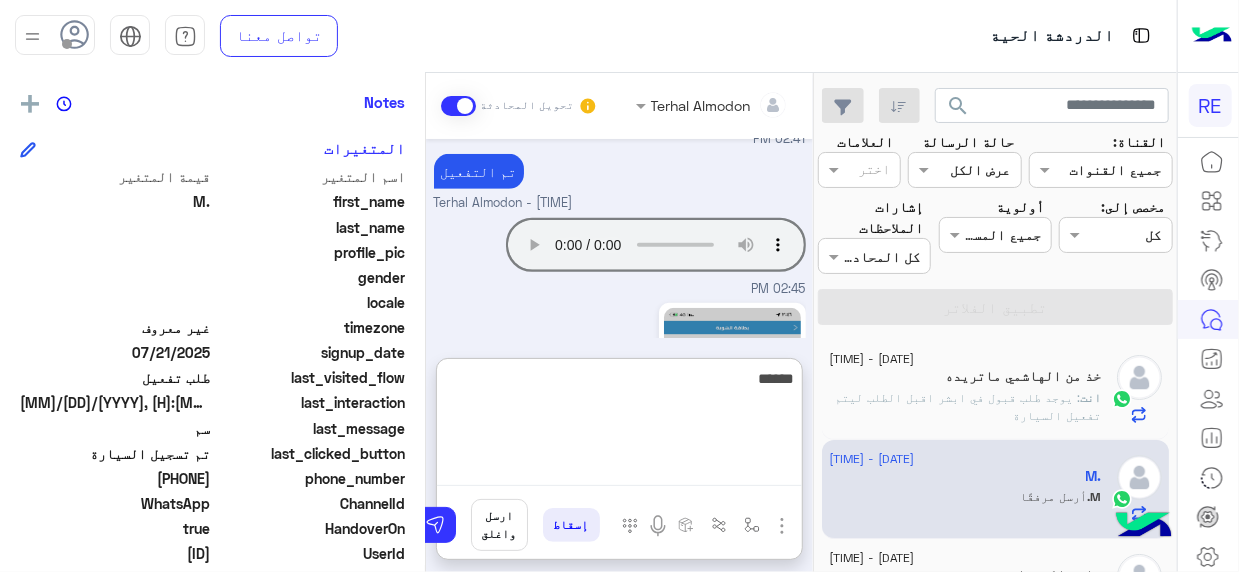 scroll, scrollTop: 898, scrollLeft: 0, axis: vertical 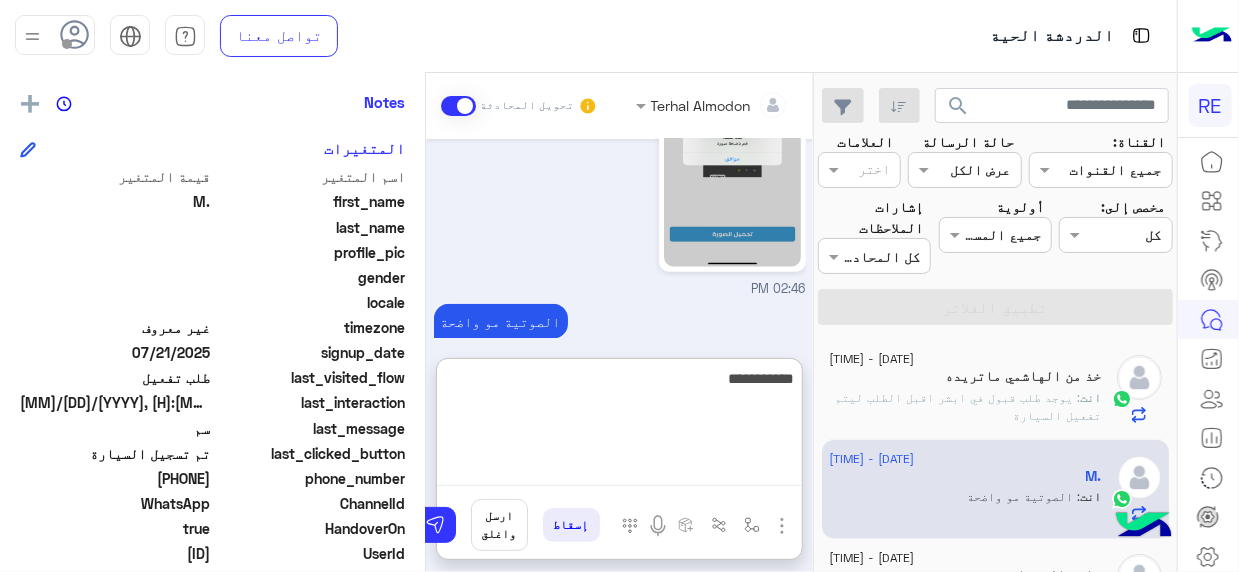 type on "**********" 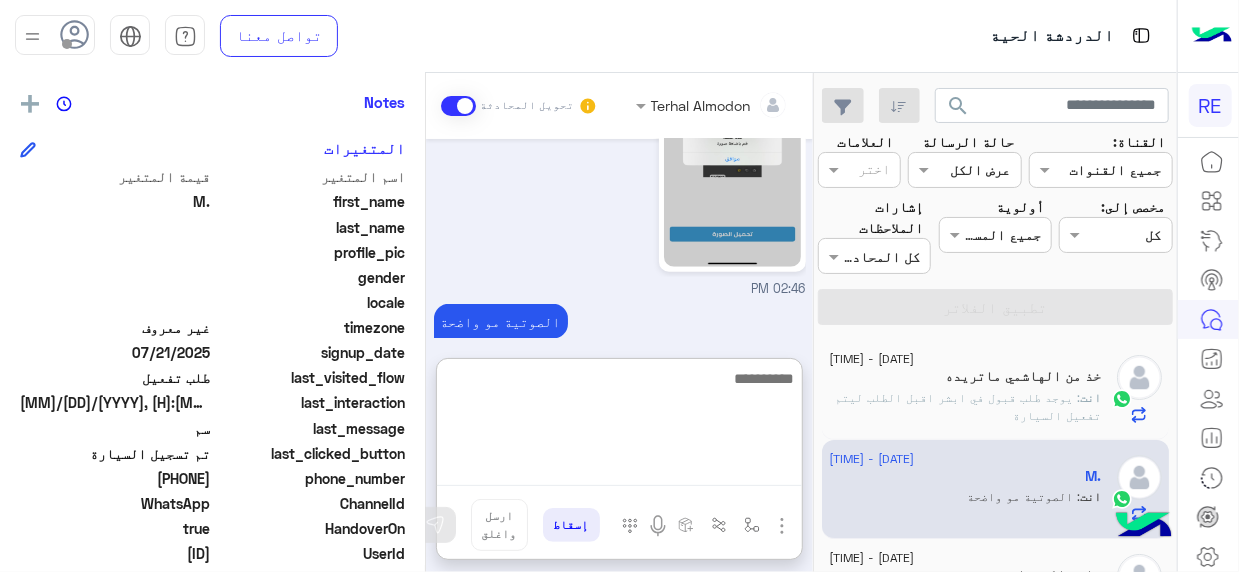 scroll, scrollTop: 961, scrollLeft: 0, axis: vertical 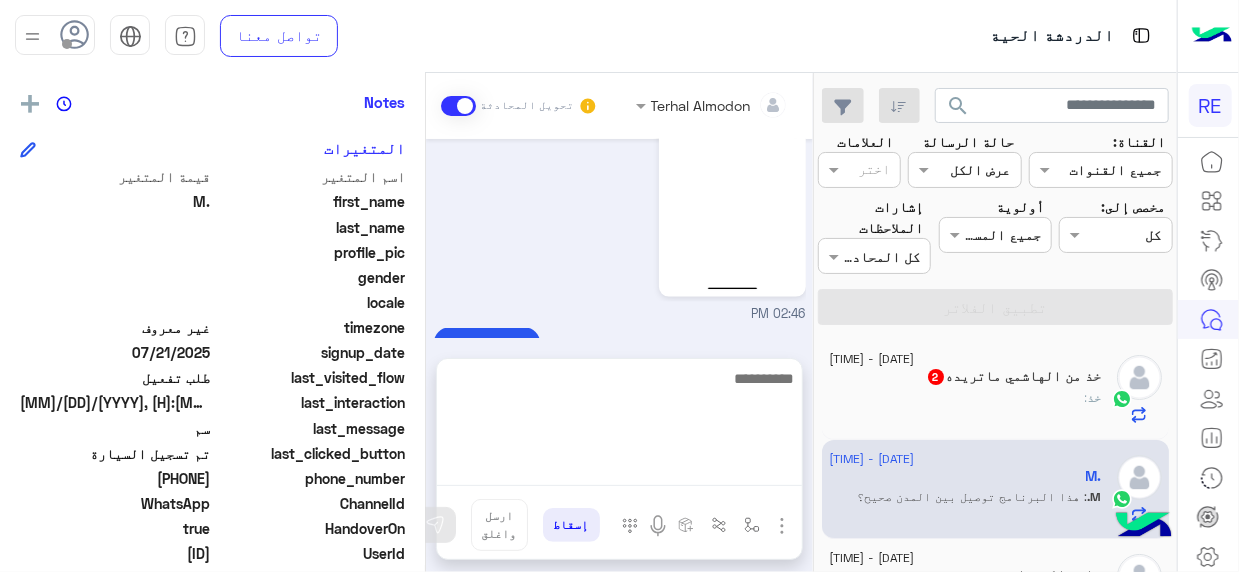 click at bounding box center (619, 426) 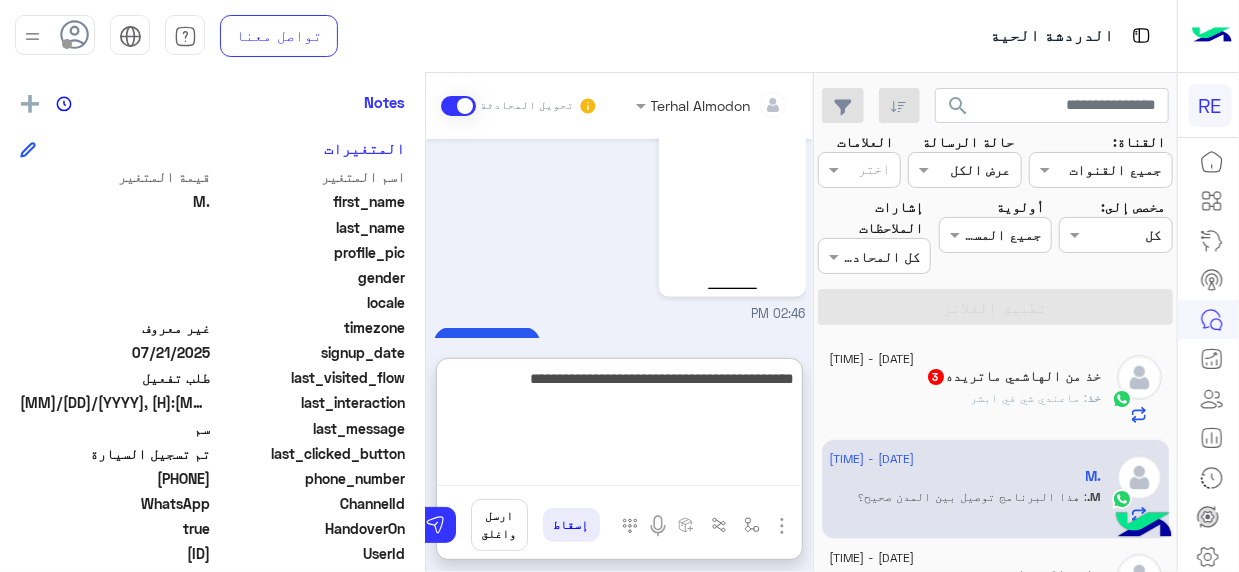 scroll, scrollTop: 1632, scrollLeft: 0, axis: vertical 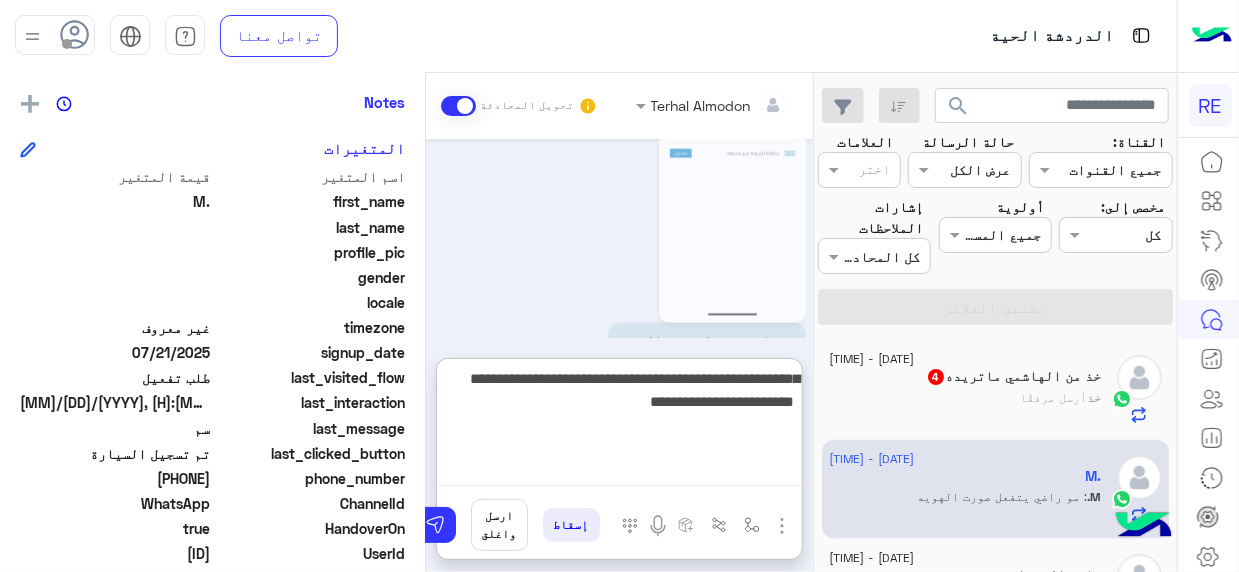 type on "**********" 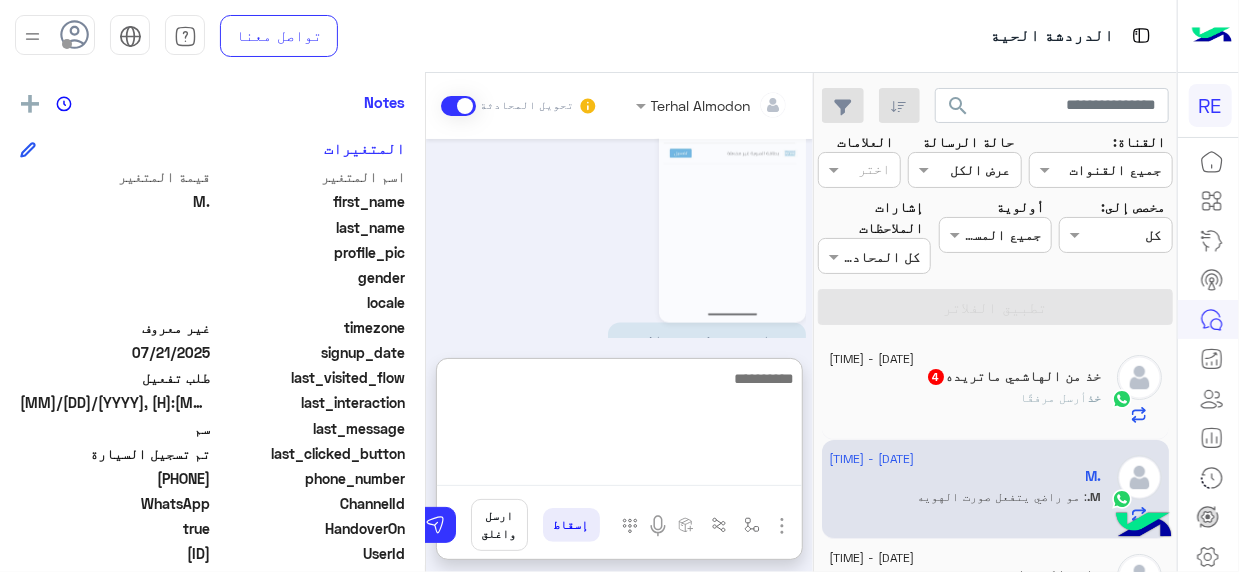 scroll, scrollTop: 1738, scrollLeft: 0, axis: vertical 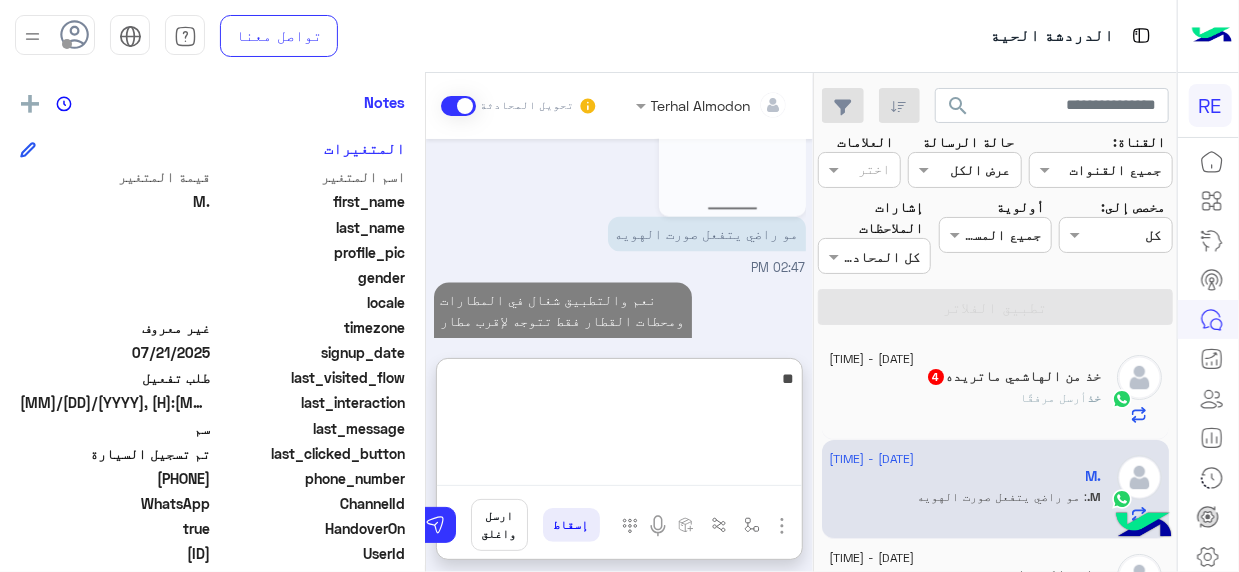type on "*" 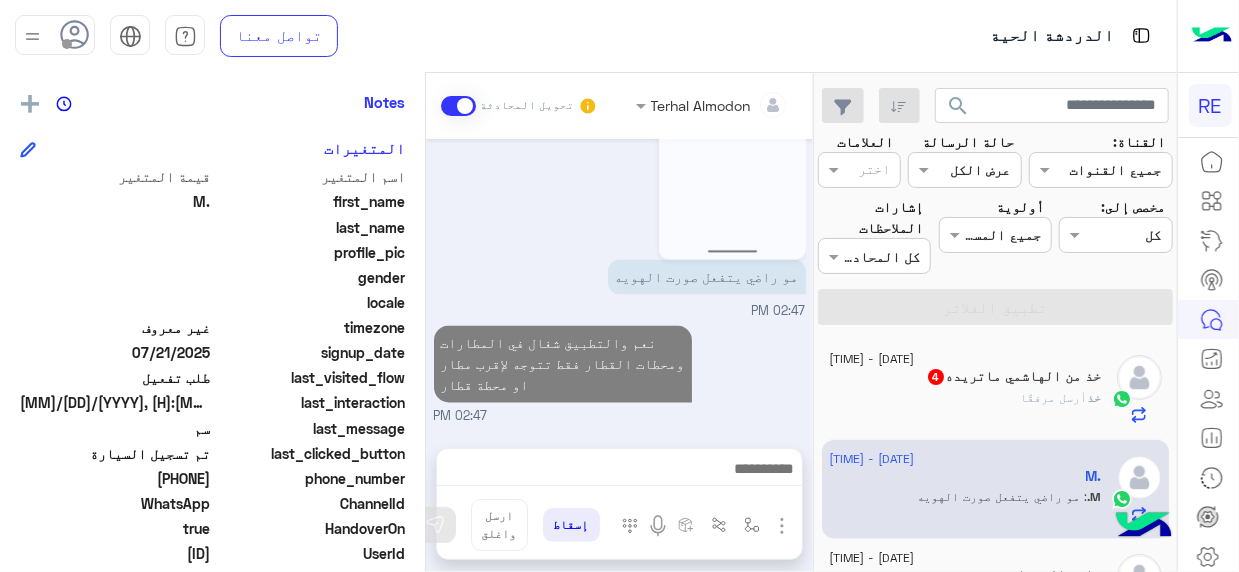 scroll, scrollTop: 1647, scrollLeft: 0, axis: vertical 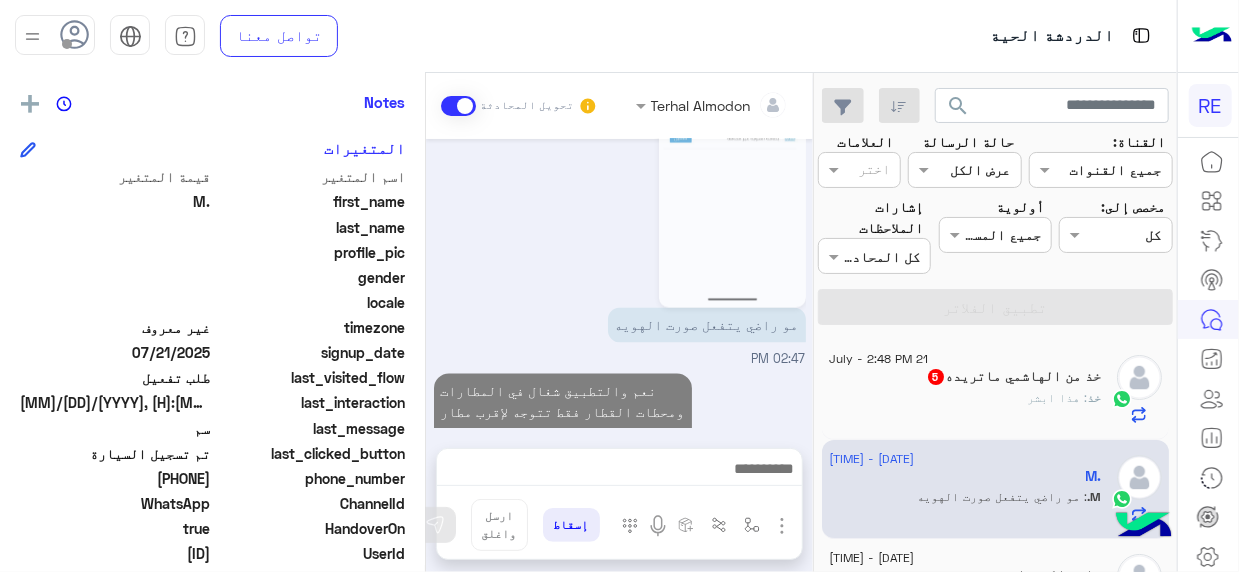 drag, startPoint x: 143, startPoint y: 545, endPoint x: 212, endPoint y: 548, distance: 69.065186 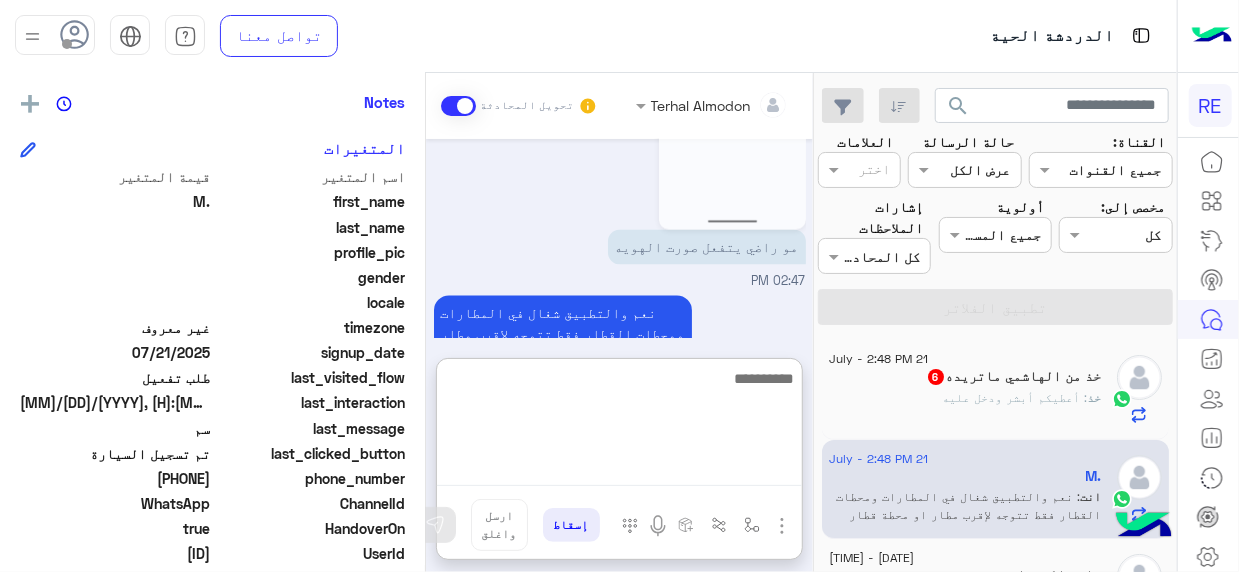 click at bounding box center (619, 426) 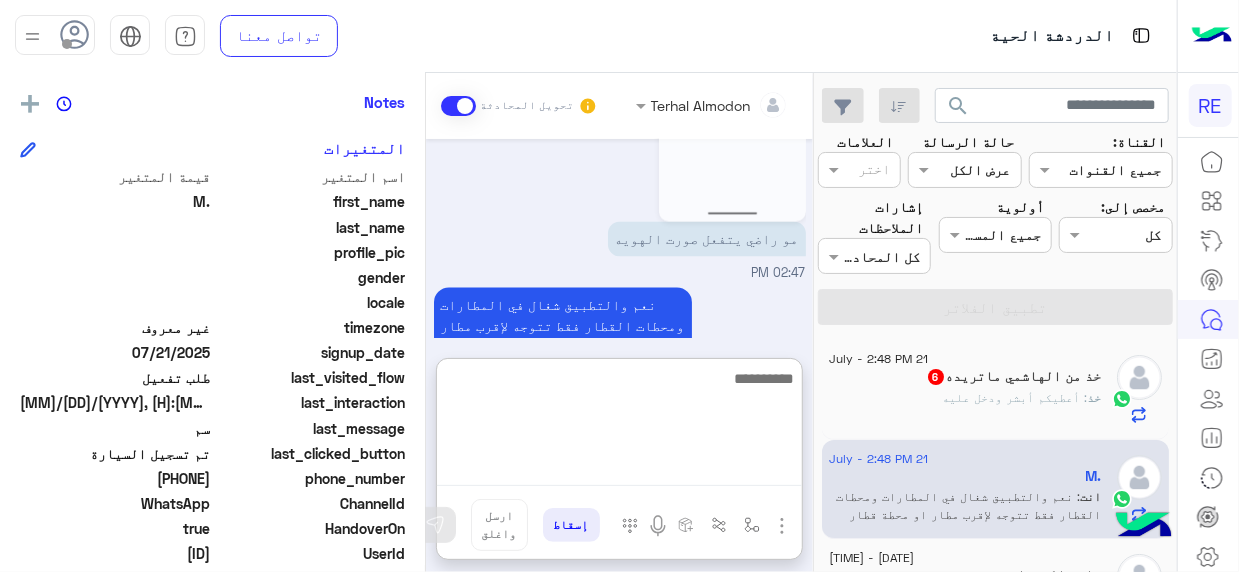 scroll, scrollTop: 1738, scrollLeft: 0, axis: vertical 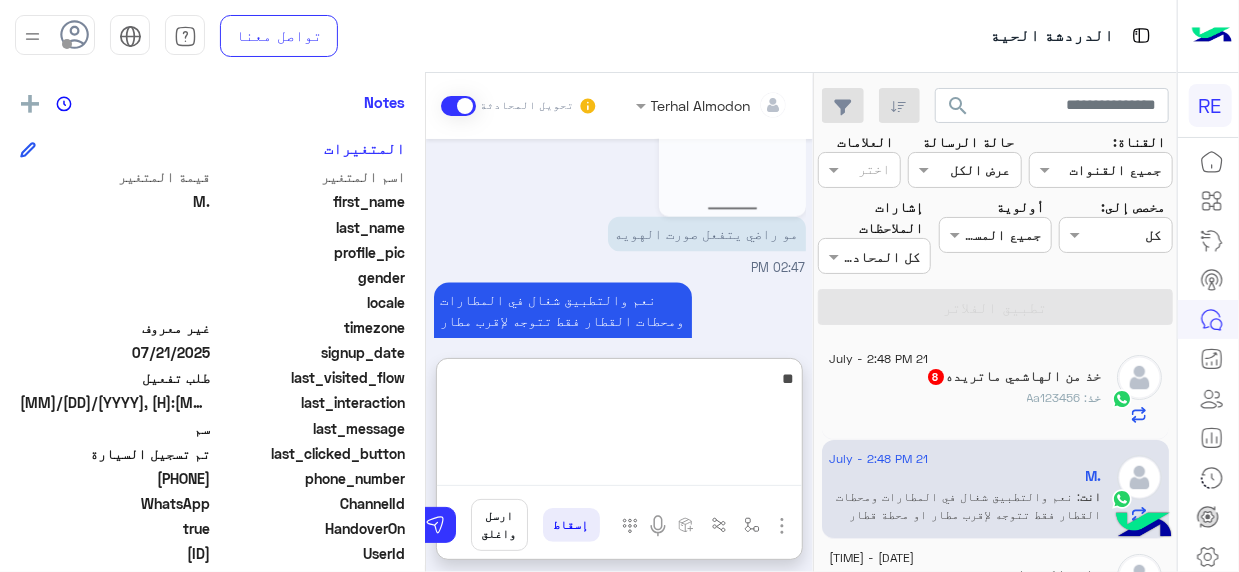 type on "*" 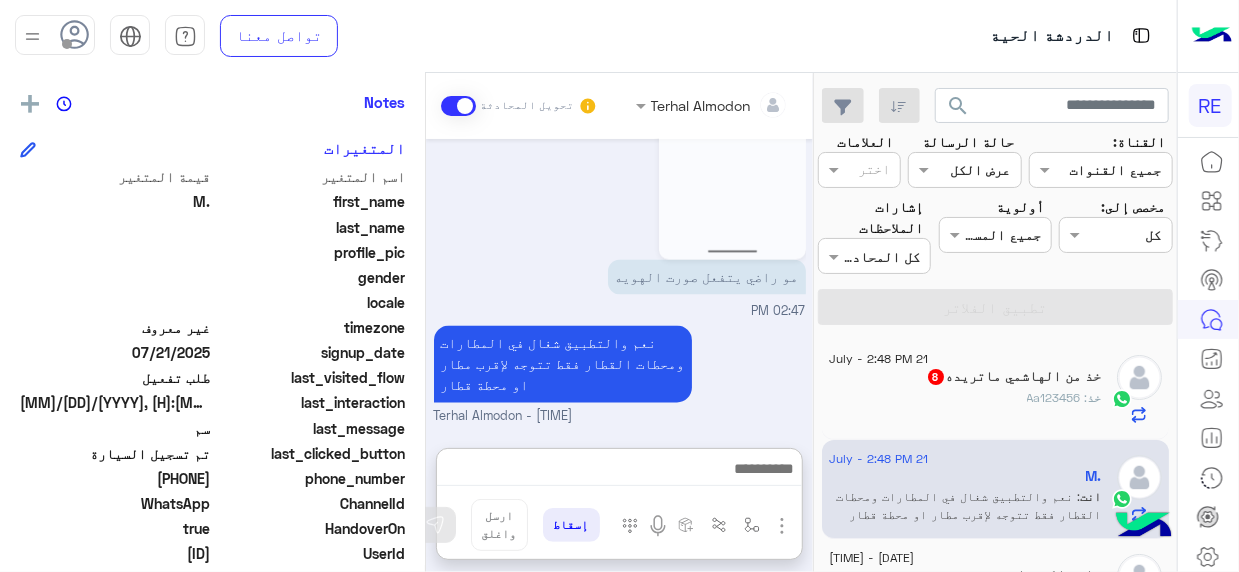 scroll, scrollTop: 1692, scrollLeft: 0, axis: vertical 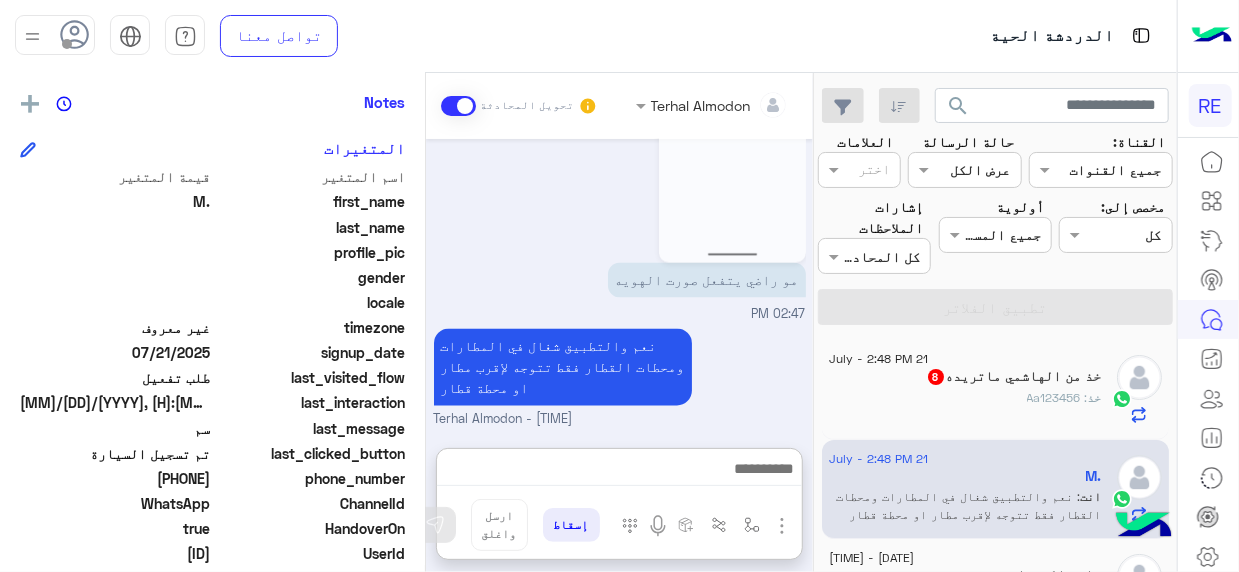 click on "8" 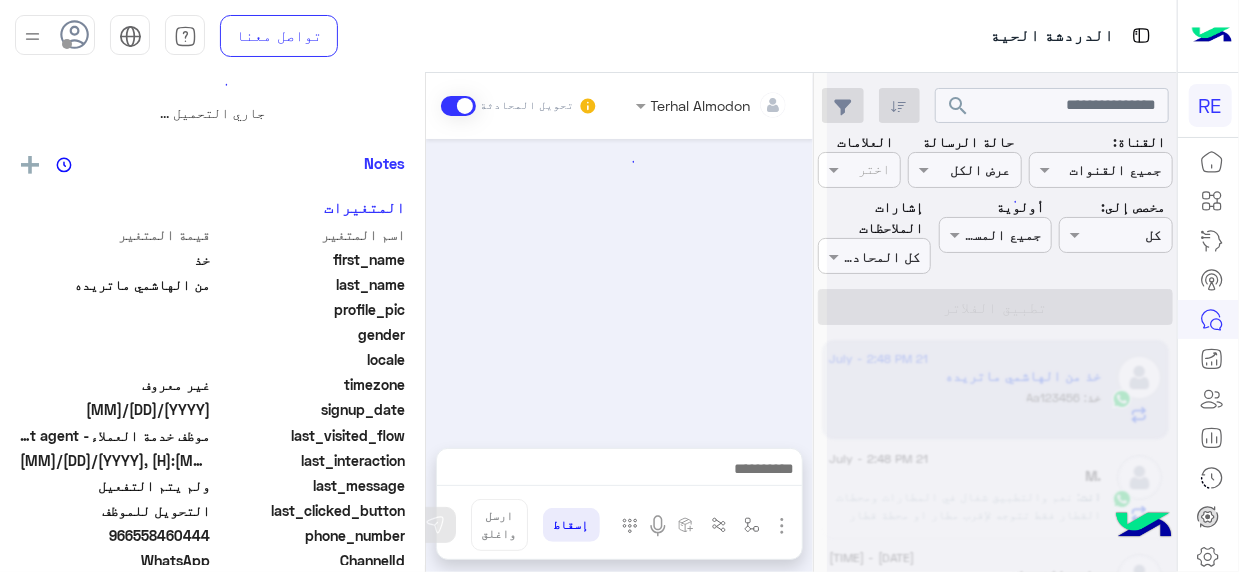 scroll, scrollTop: 0, scrollLeft: 0, axis: both 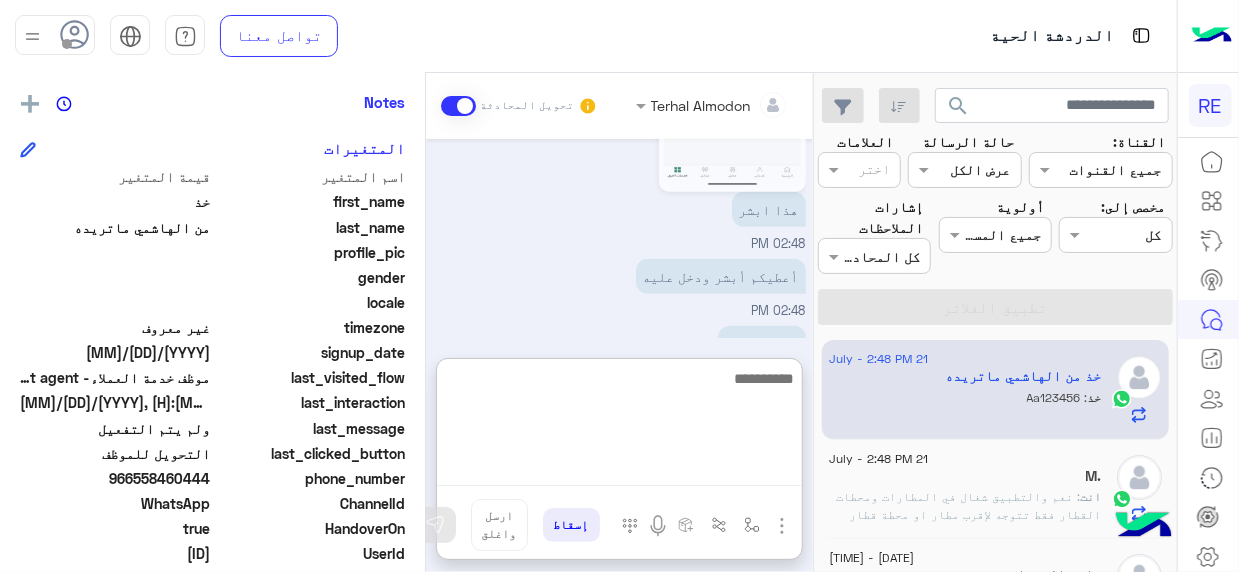 click at bounding box center [619, 426] 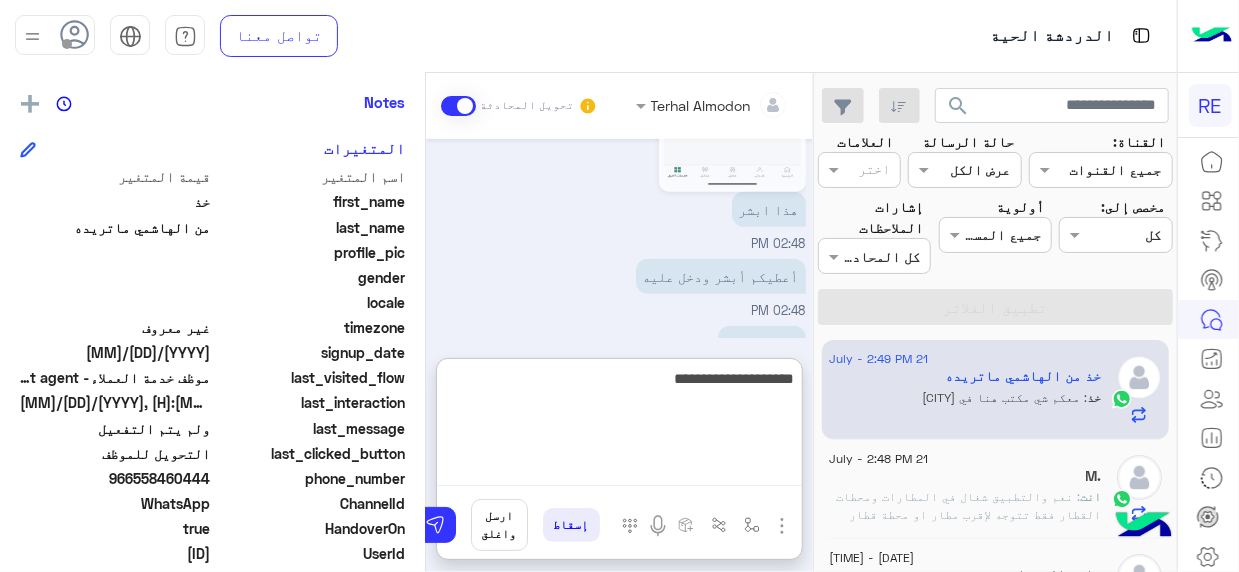 scroll, scrollTop: 1029, scrollLeft: 0, axis: vertical 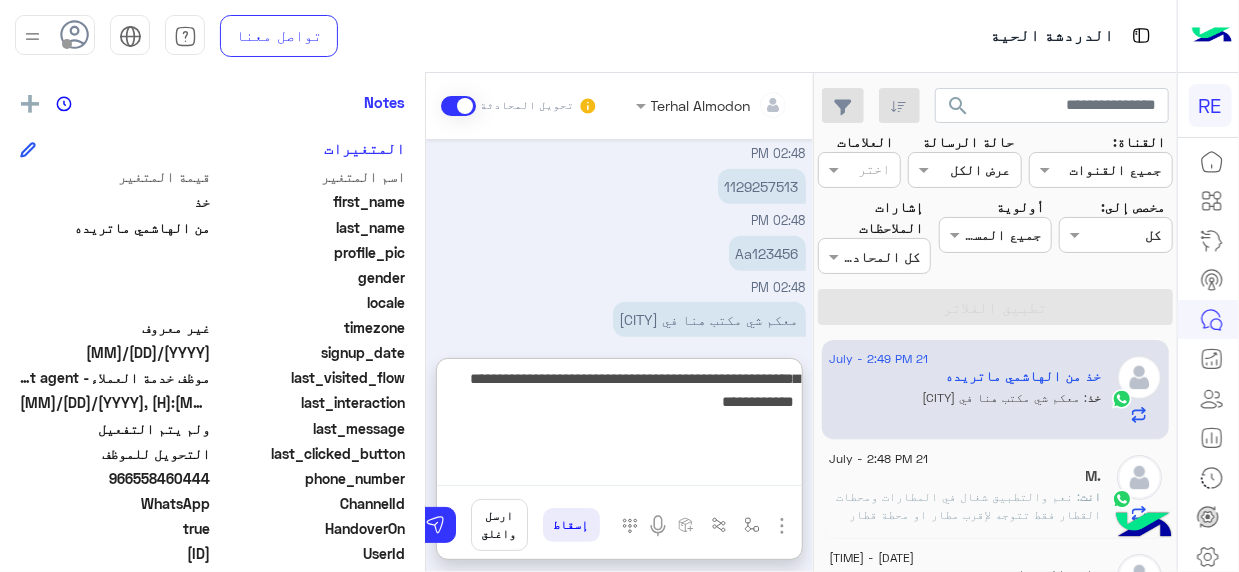 type on "**********" 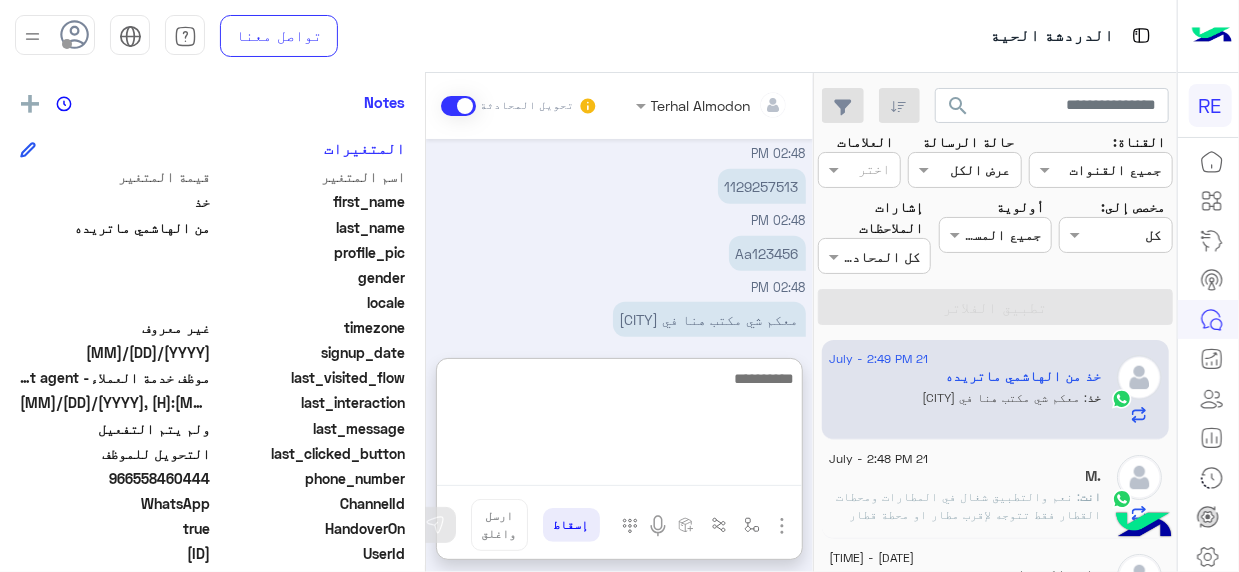 scroll, scrollTop: 1114, scrollLeft: 0, axis: vertical 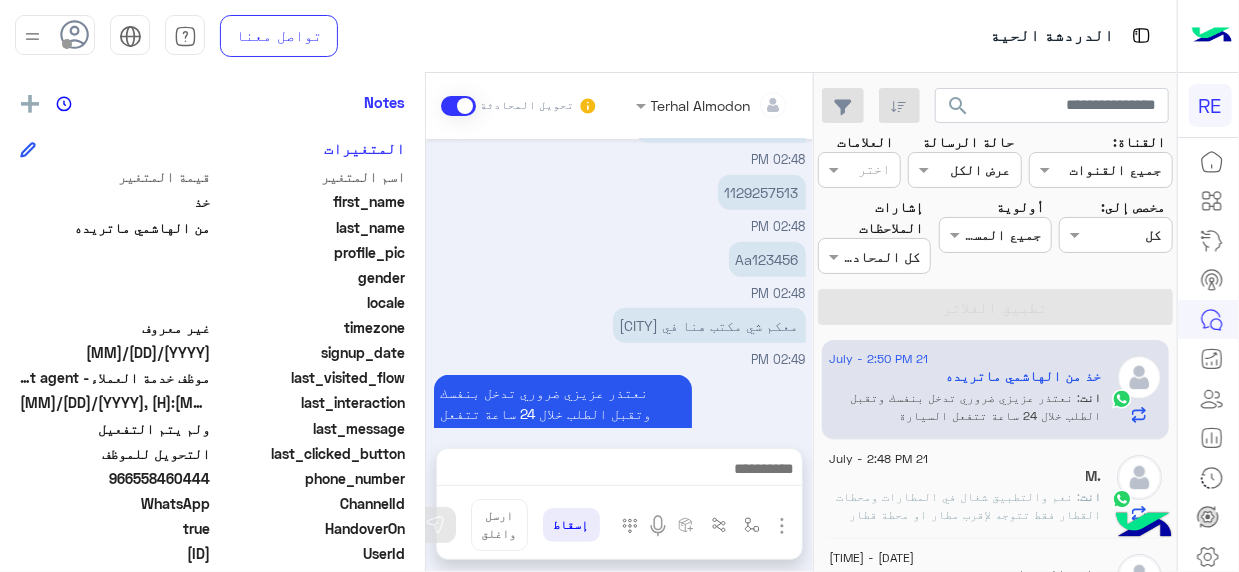 click on "[FIRST] [LAST] تحويل المحادثة     Jul 21, 2025   [FIRST] [LAST] وضع التسليم للمحادثات نشط   02:45 PM      يوجد طلب قبول في ابشر اقبل الطلب ليتم تفعيل السيارة  [FIRST] [LAST] -  02:46 PM   [FIRST] [LAST] انضم إلى المحادثة   02:46 PM       تفعيل حساب    02:47 PM  يوجد طلب قبول في ابشر اقبل الطلب ليتم تفعيل السيارة ماعندي شي في ابشر   02:47 PM    02:47 PM  هذا ابشر   02:48 PM  أعطيكم أبشر ودخل عليه   02:48 PM  1129257513   02:48 PM  Aa123456   02:48 PM  معكم شي مكتب هنا في المدينه   02:49 PM  نعتذر عزيزي ضروري تدخل بنفسك وتقبل الطلب خلال 24 ساعة تتفعل السيارة  [FIRST] [LAST] -  02:50 PM   إسقاط   ارسل واغلق" at bounding box center (619, 326) 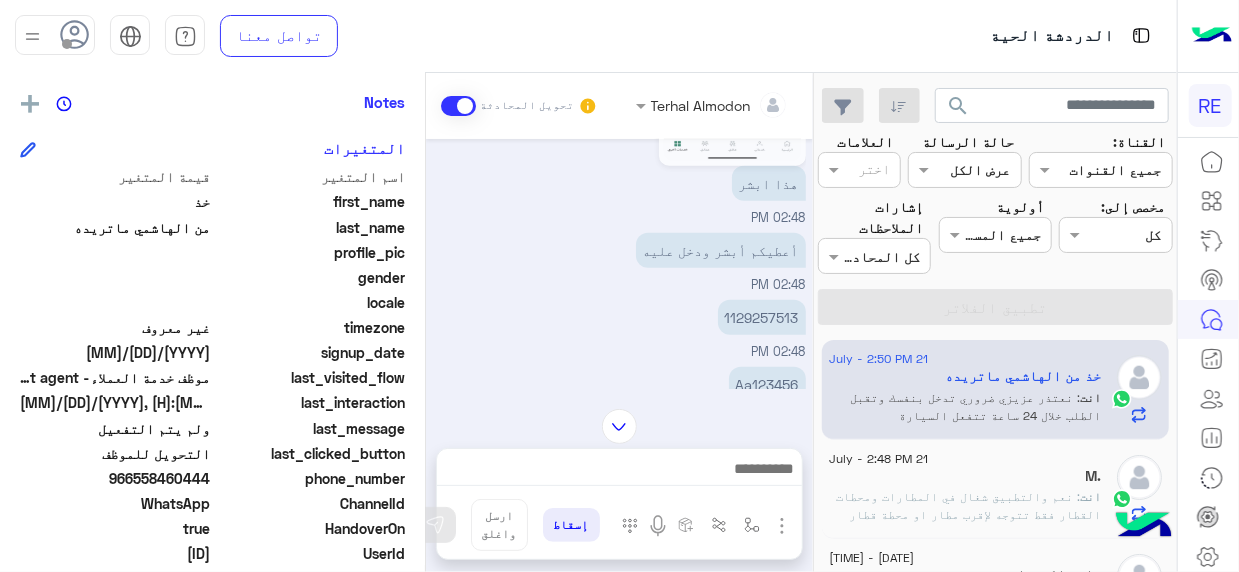 scroll, scrollTop: 894, scrollLeft: 0, axis: vertical 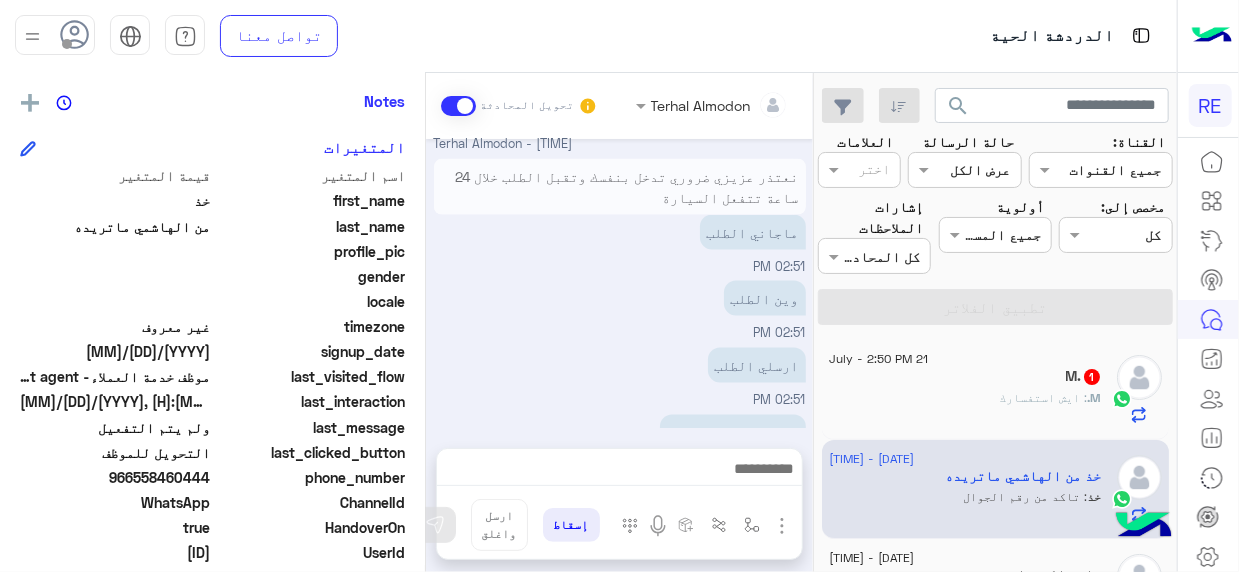 drag, startPoint x: 136, startPoint y: 553, endPoint x: 209, endPoint y: 545, distance: 73.43705 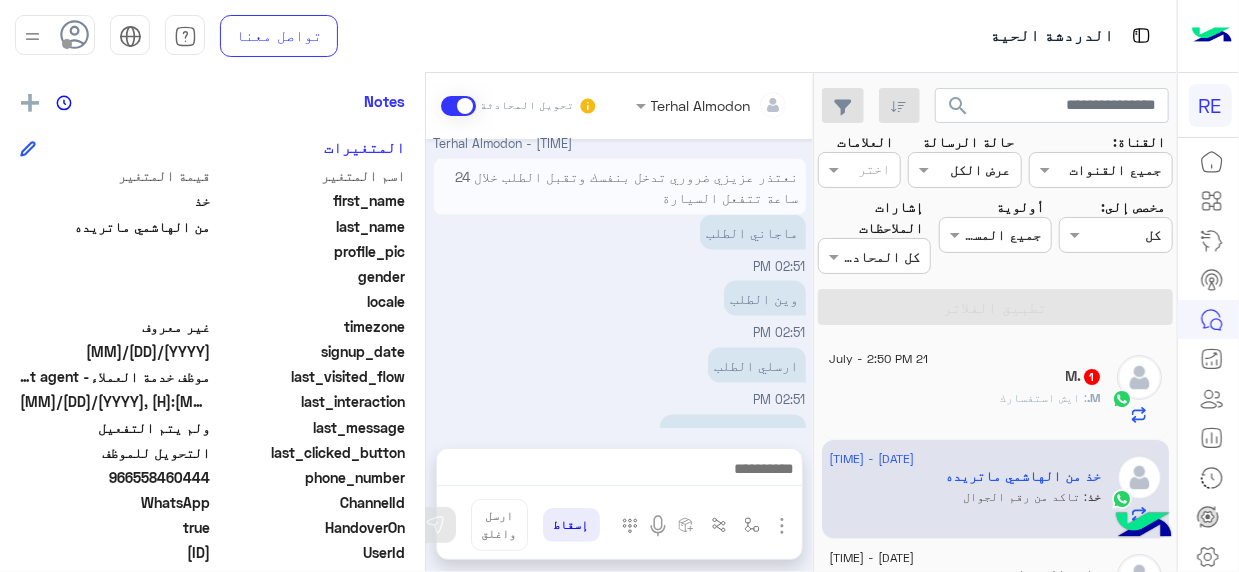 copy on "[PHONE]" 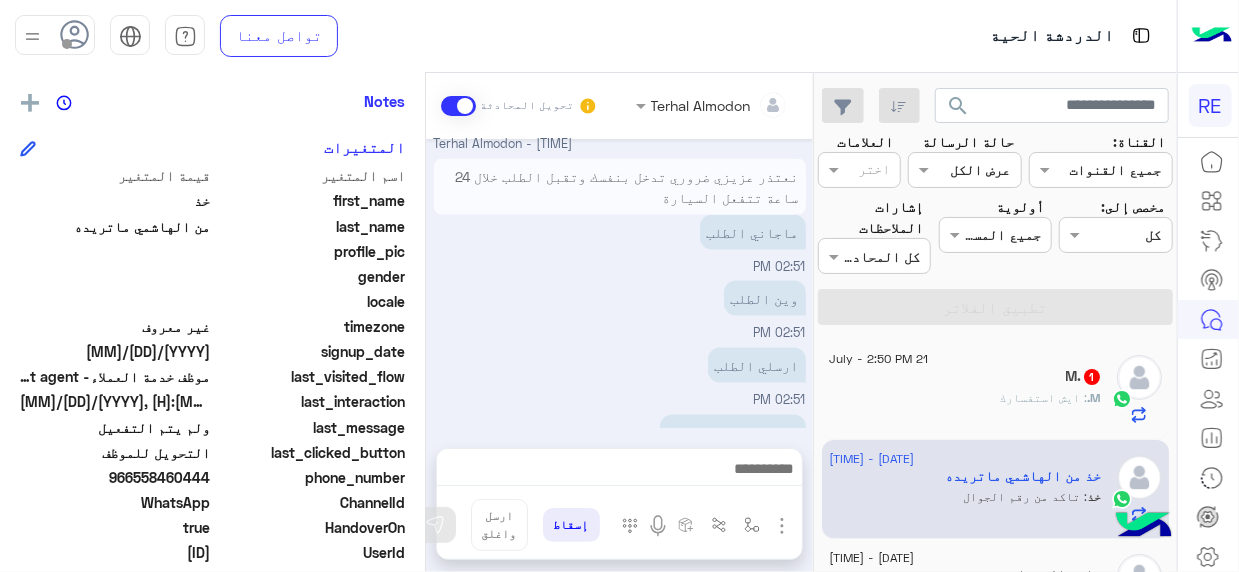 click on "M.   1" 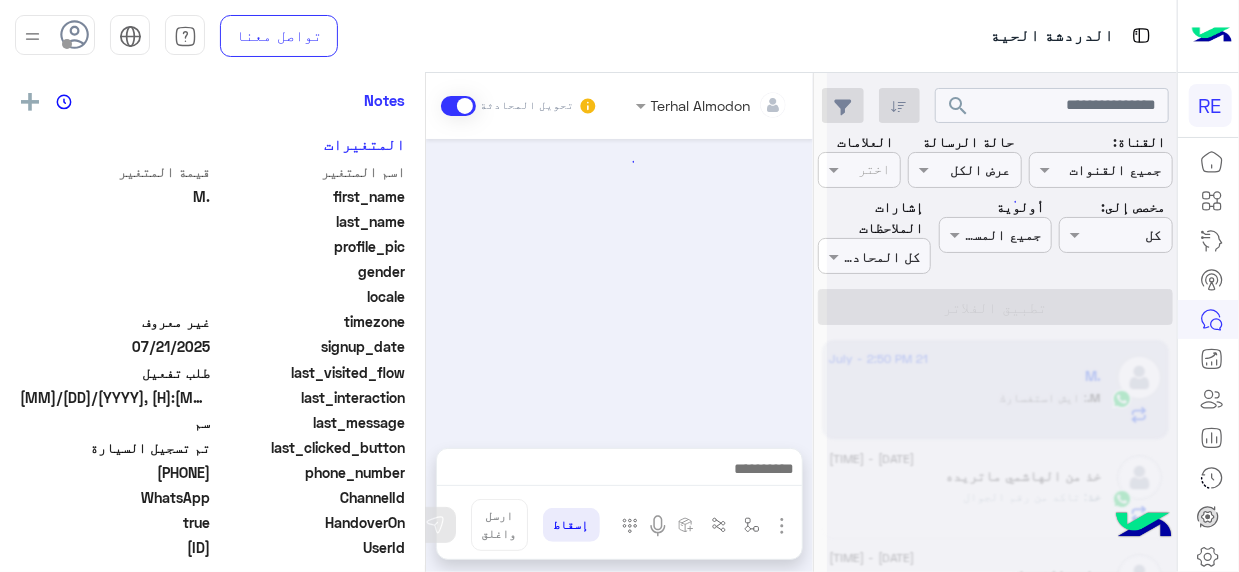 scroll, scrollTop: 407, scrollLeft: 0, axis: vertical 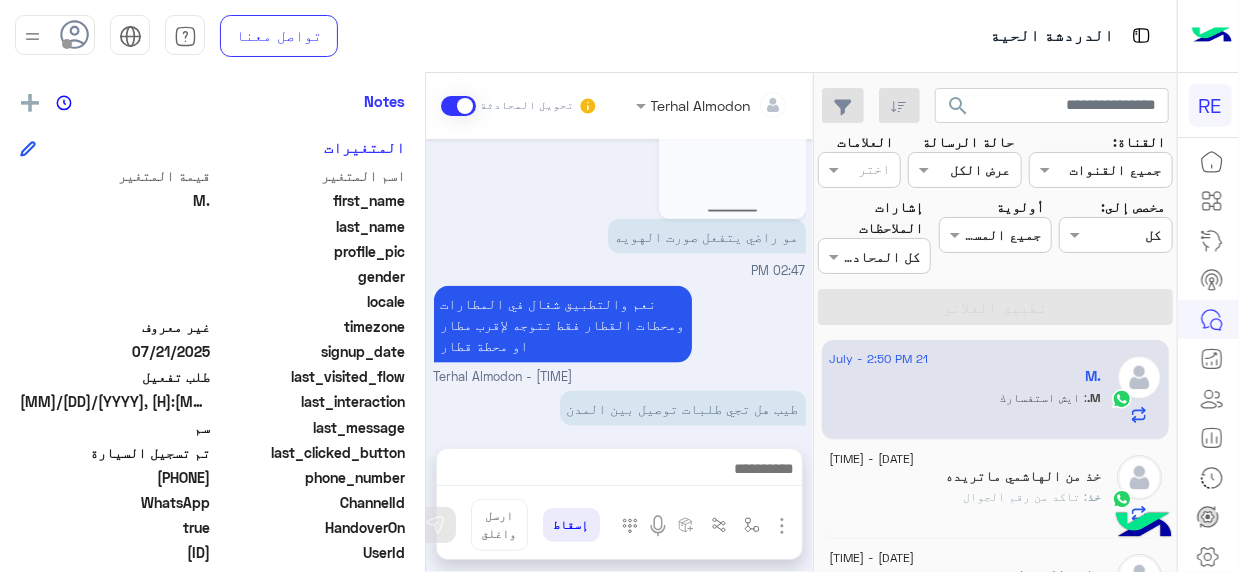 click on "خذ من الهاشمي ماتريده" 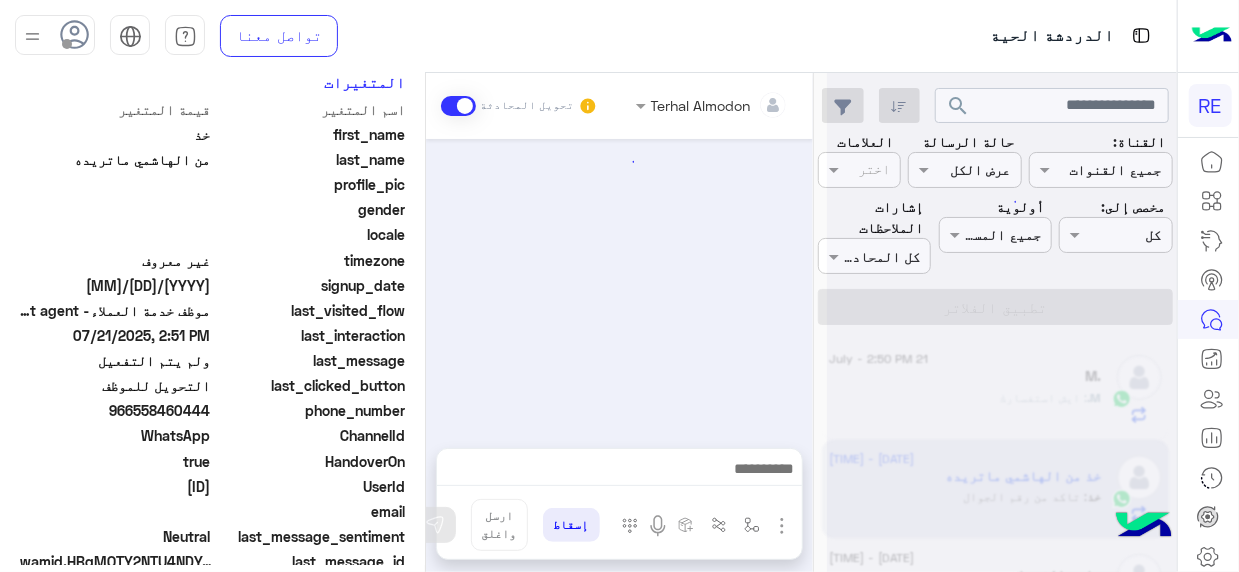 scroll, scrollTop: 407, scrollLeft: 0, axis: vertical 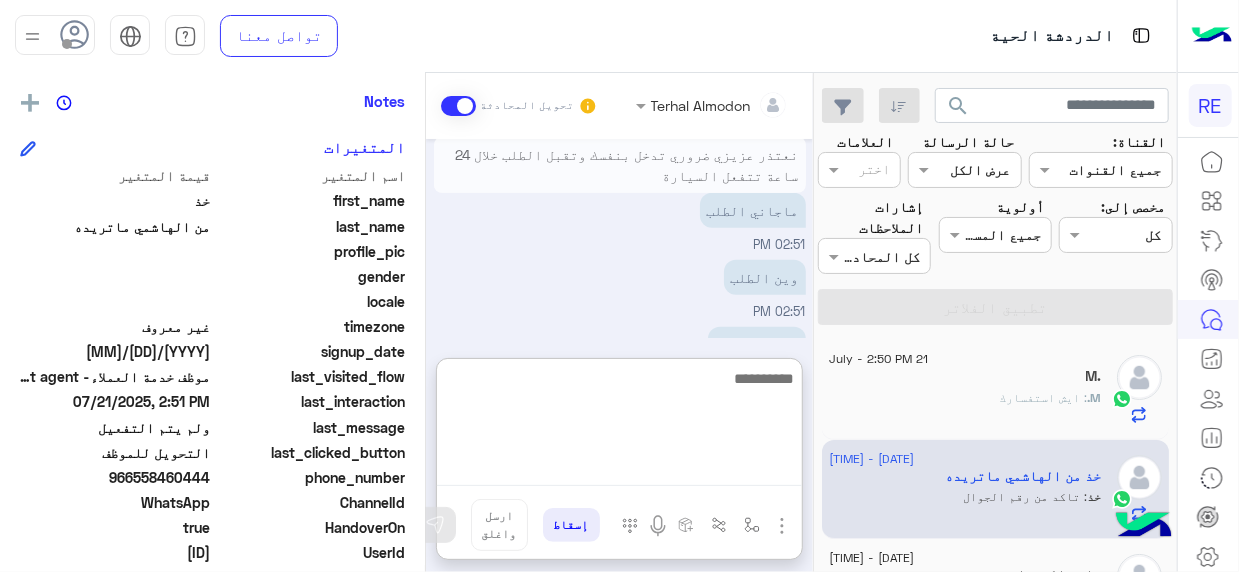 click at bounding box center [619, 426] 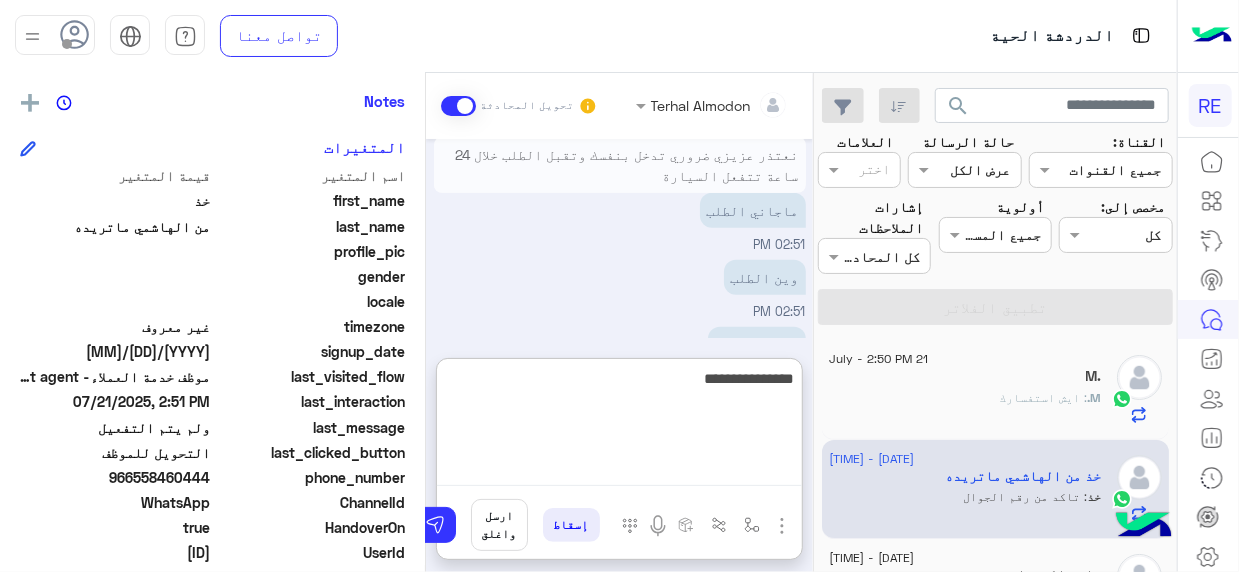 type on "**********" 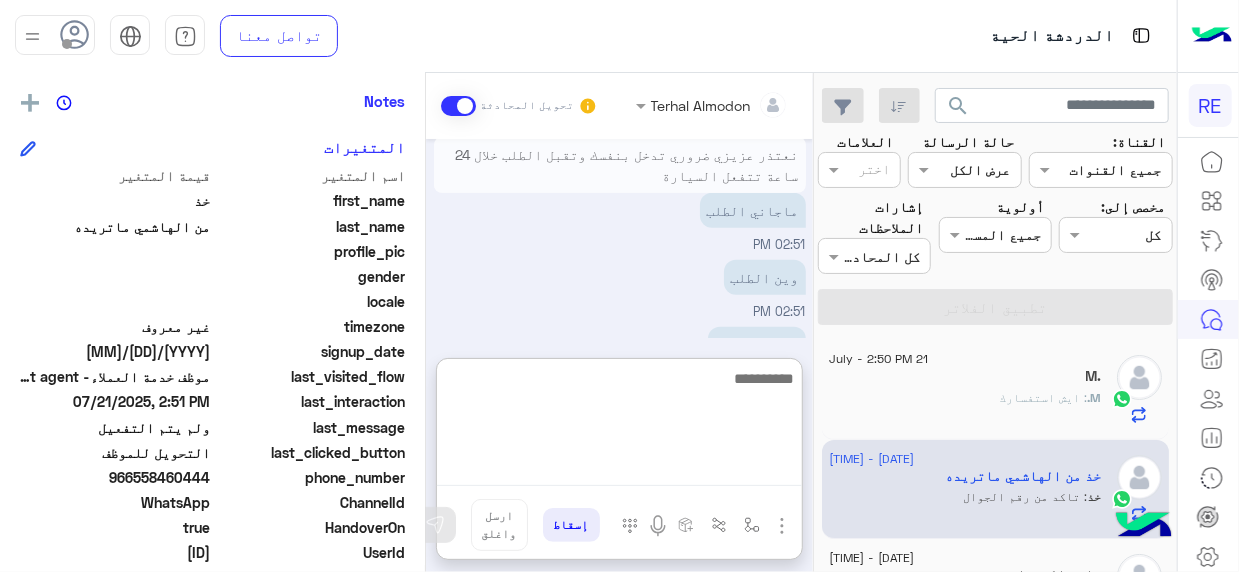 scroll, scrollTop: 889, scrollLeft: 0, axis: vertical 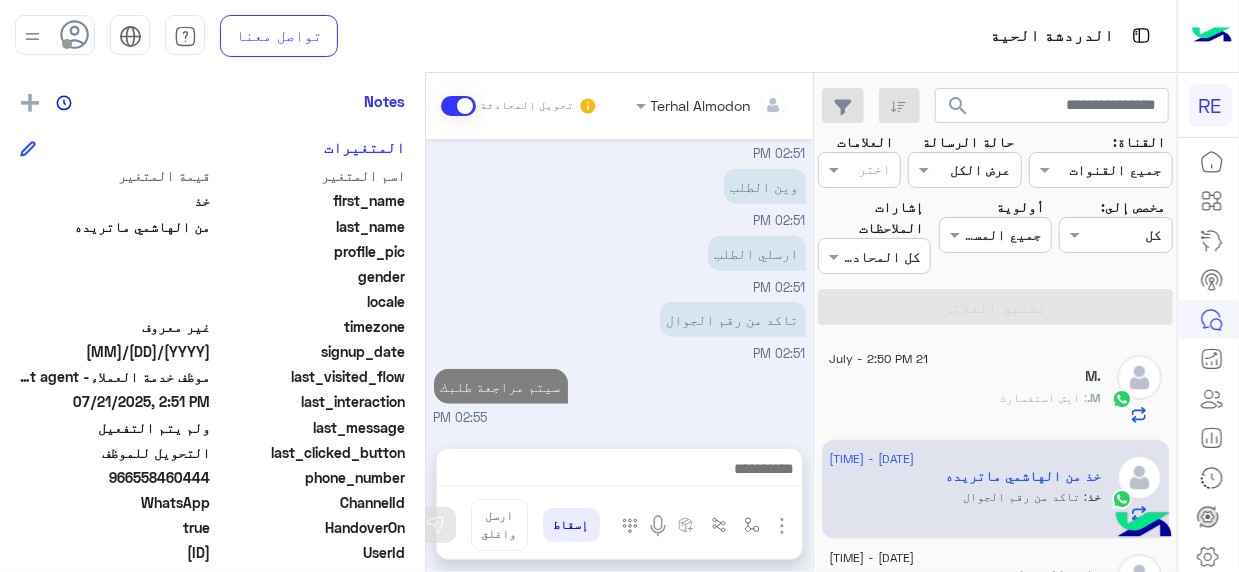 click on ": ايش استفسارك" 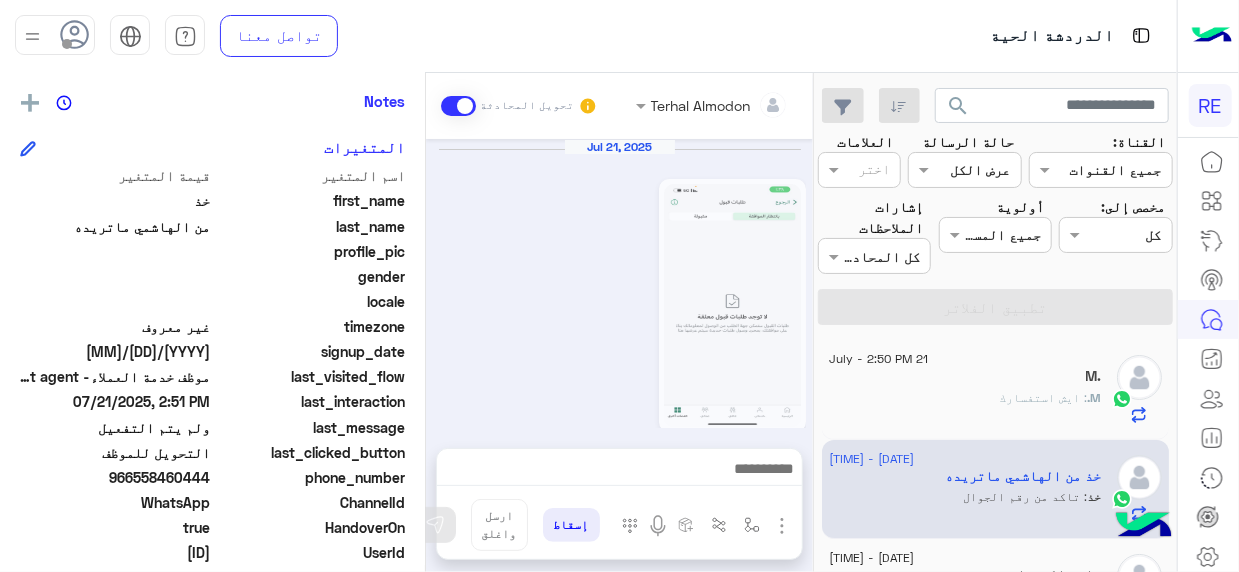 scroll, scrollTop: 469, scrollLeft: 0, axis: vertical 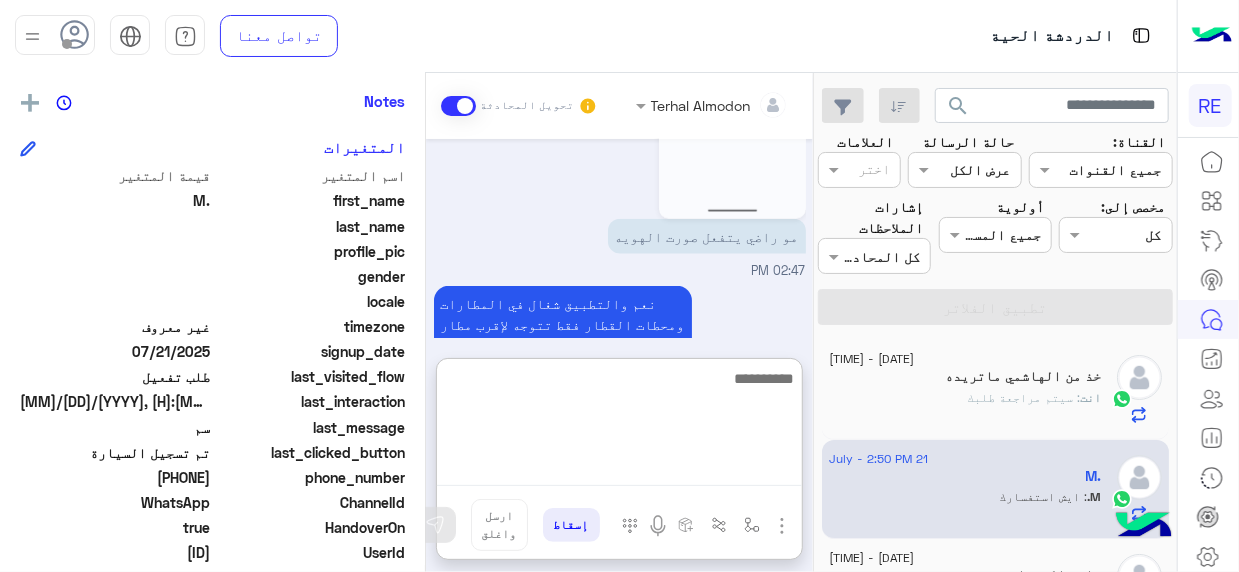 click at bounding box center [619, 426] 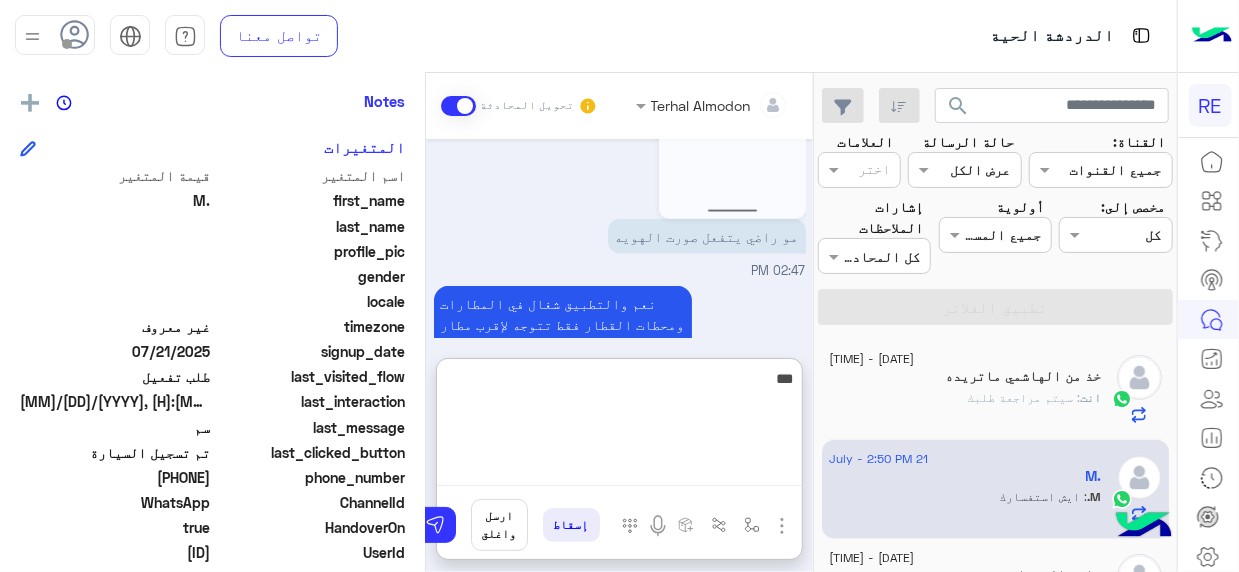 type on "***" 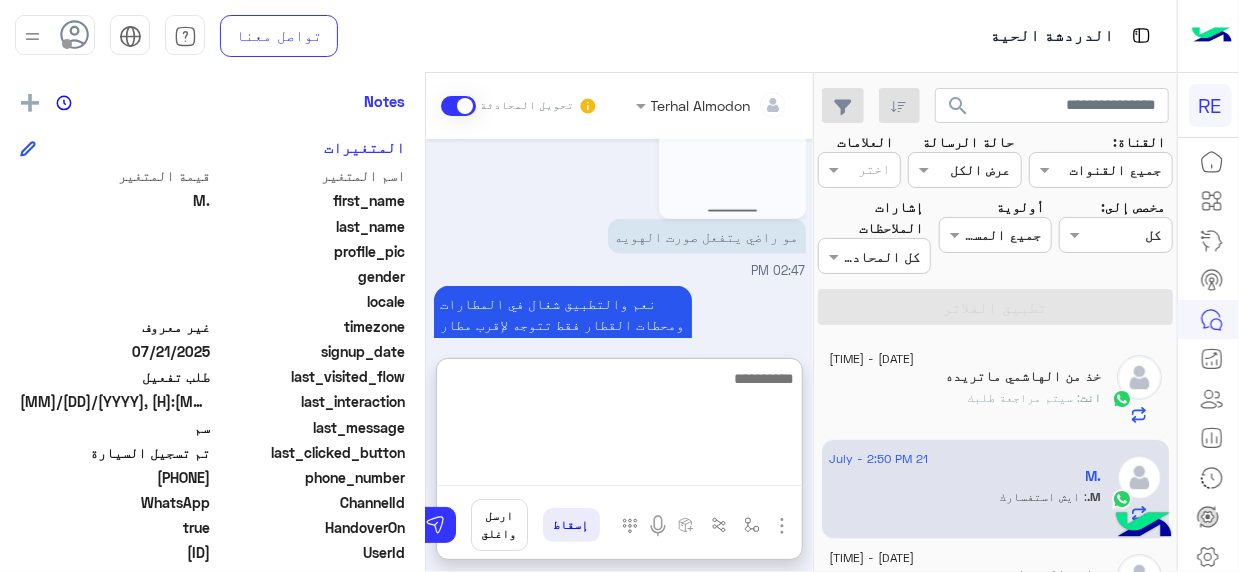 scroll, scrollTop: 1301, scrollLeft: 0, axis: vertical 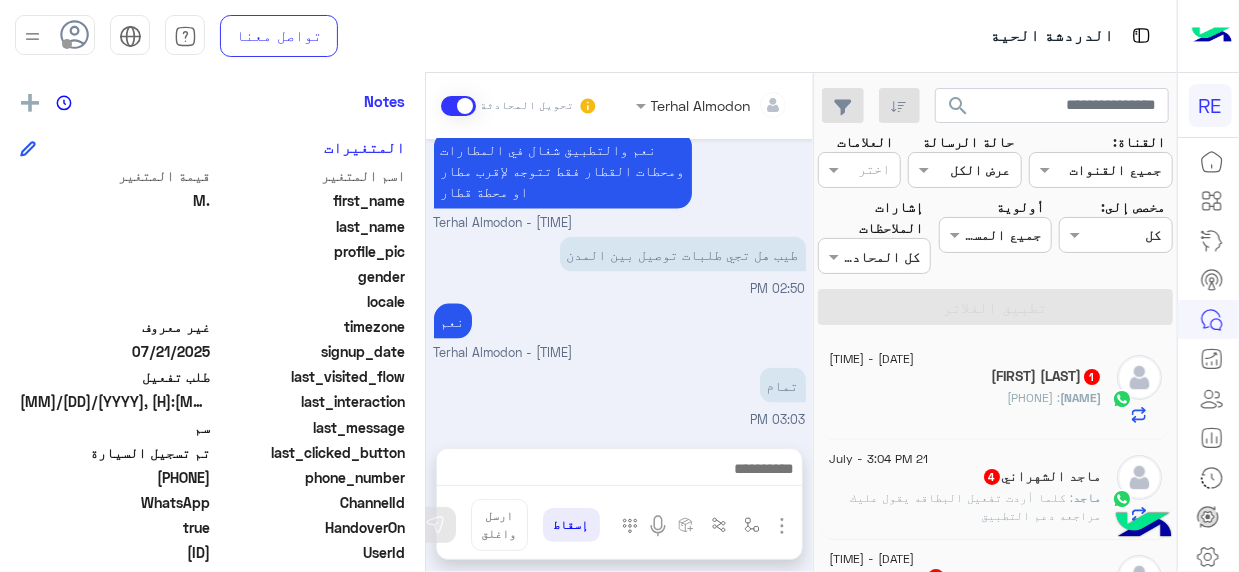 click on "[DATE] - [TIME]  أبــو مـــعـــاذ  1 أبــو : [PHONE]" 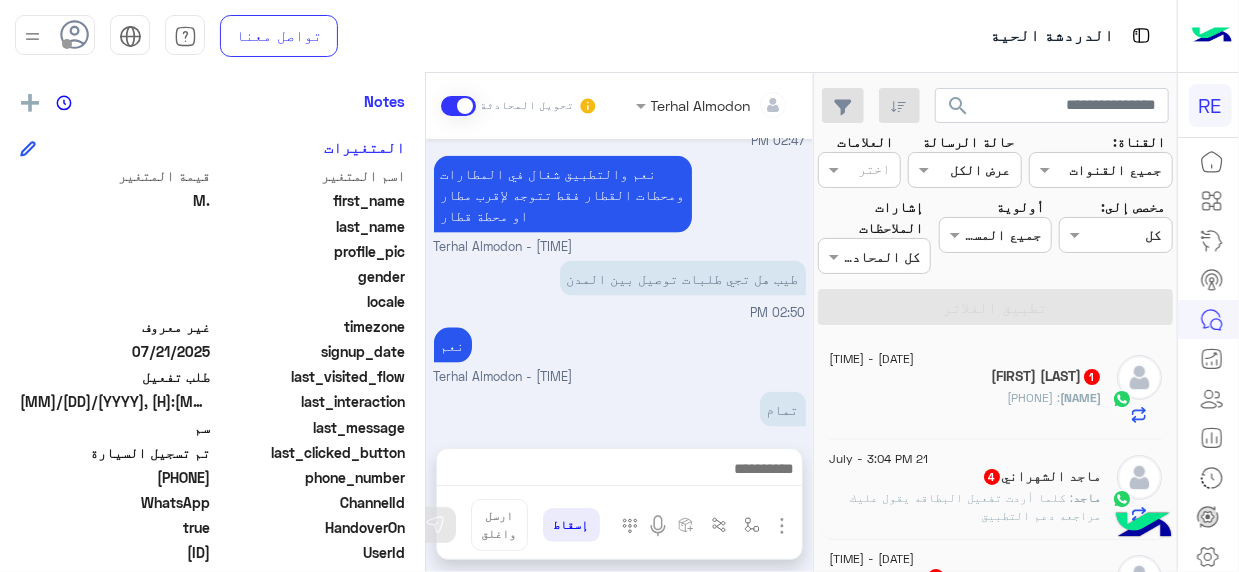 click on "أبــو : [PHONE]" 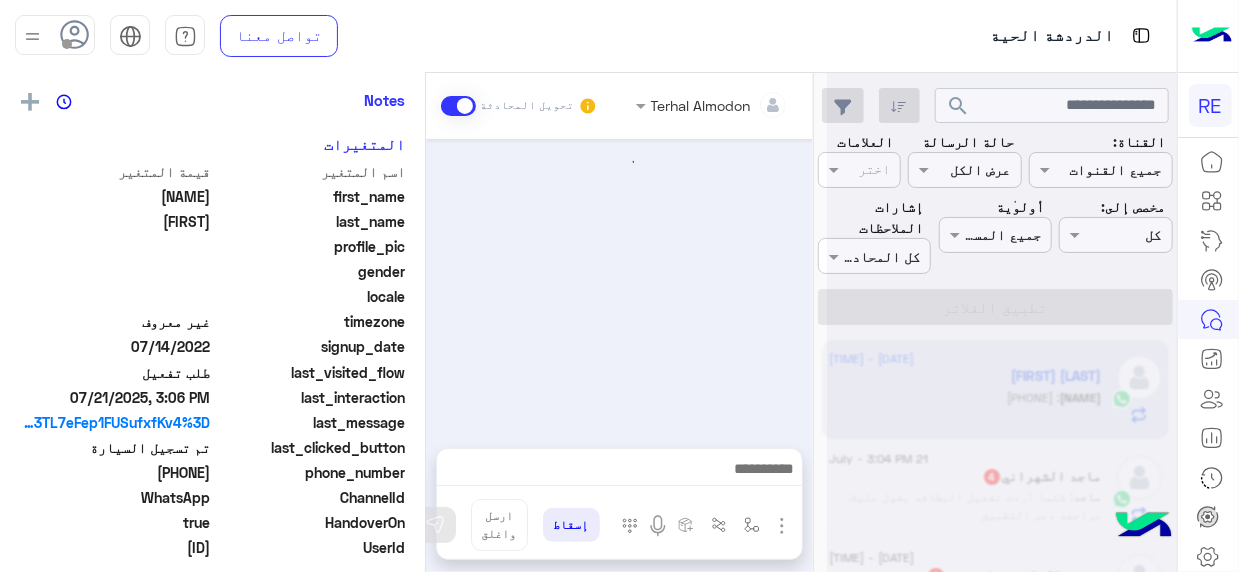 scroll, scrollTop: 760, scrollLeft: 0, axis: vertical 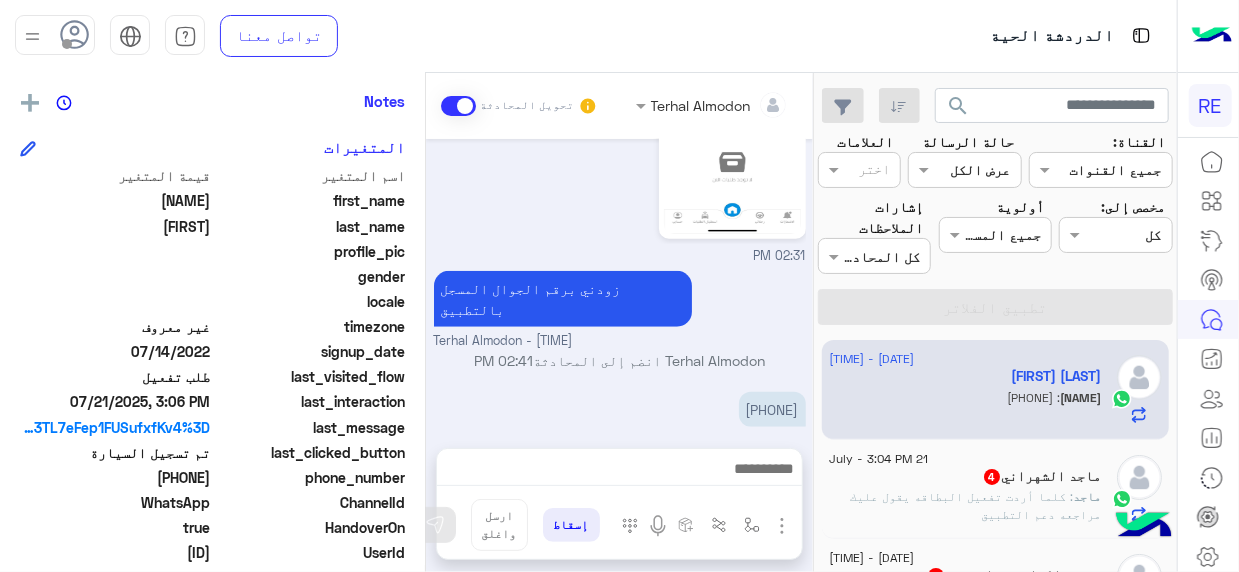 drag, startPoint x: 141, startPoint y: 549, endPoint x: 211, endPoint y: 549, distance: 70 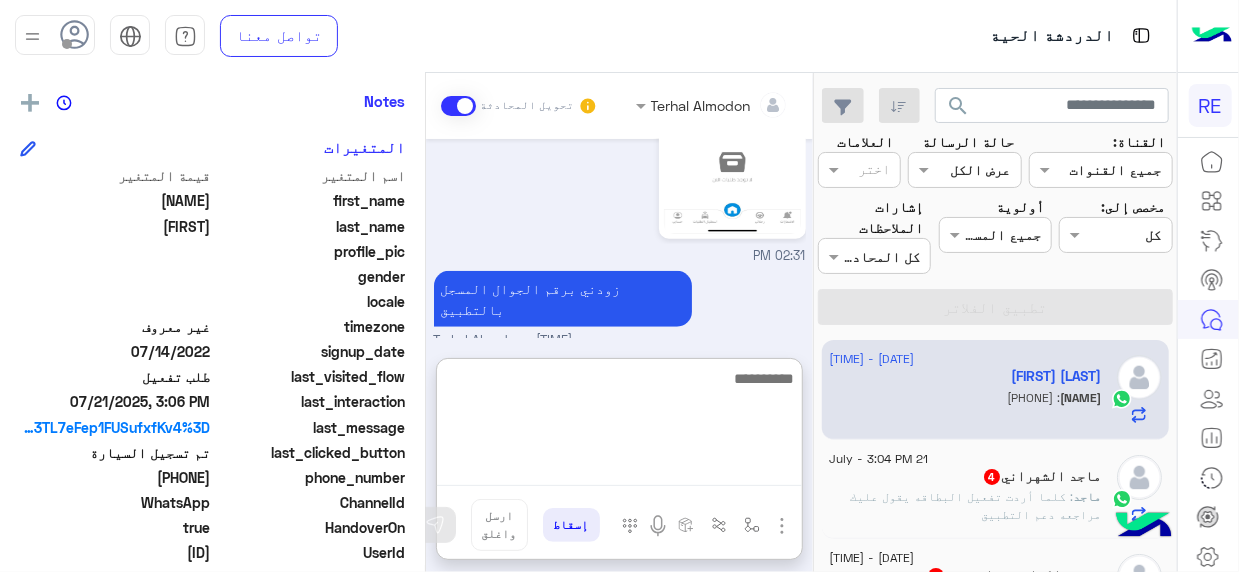 click at bounding box center [619, 426] 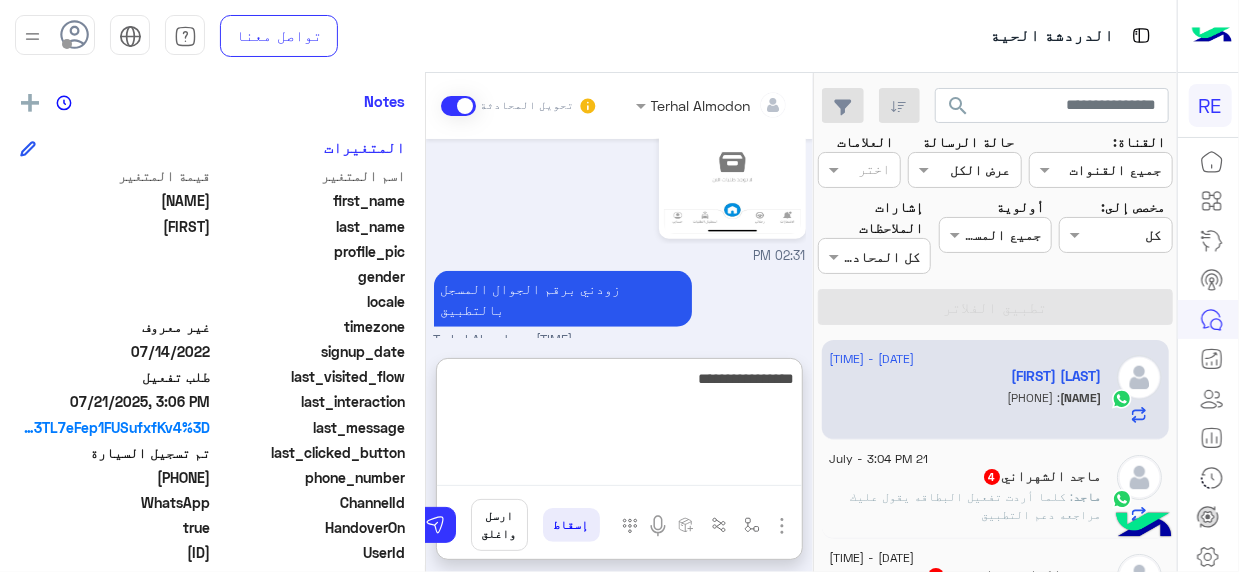 type on "**********" 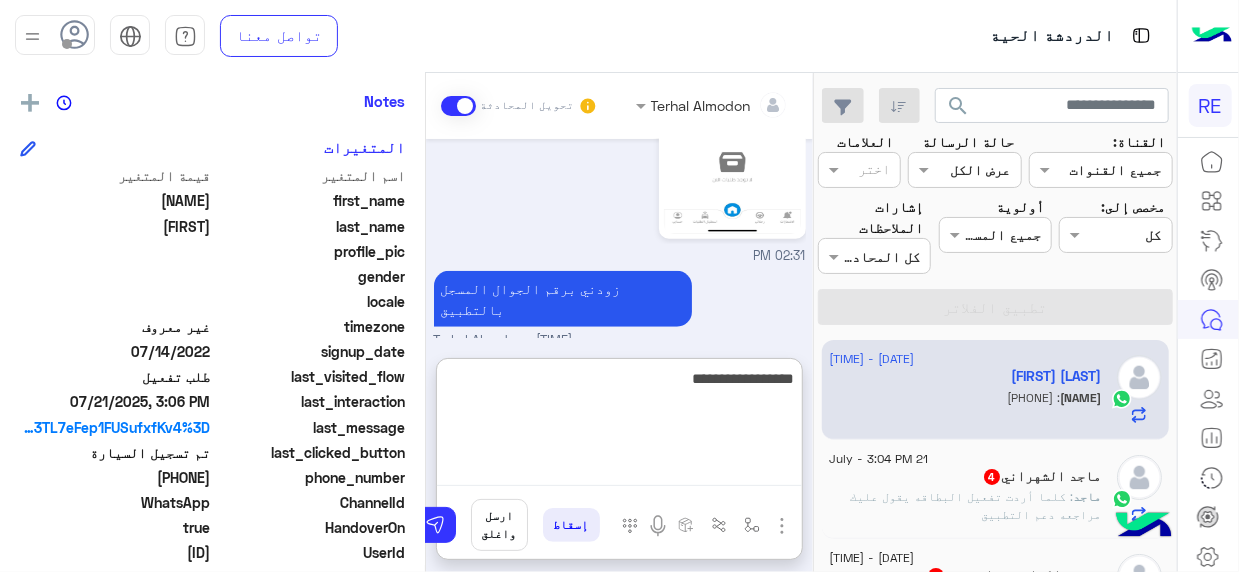 type 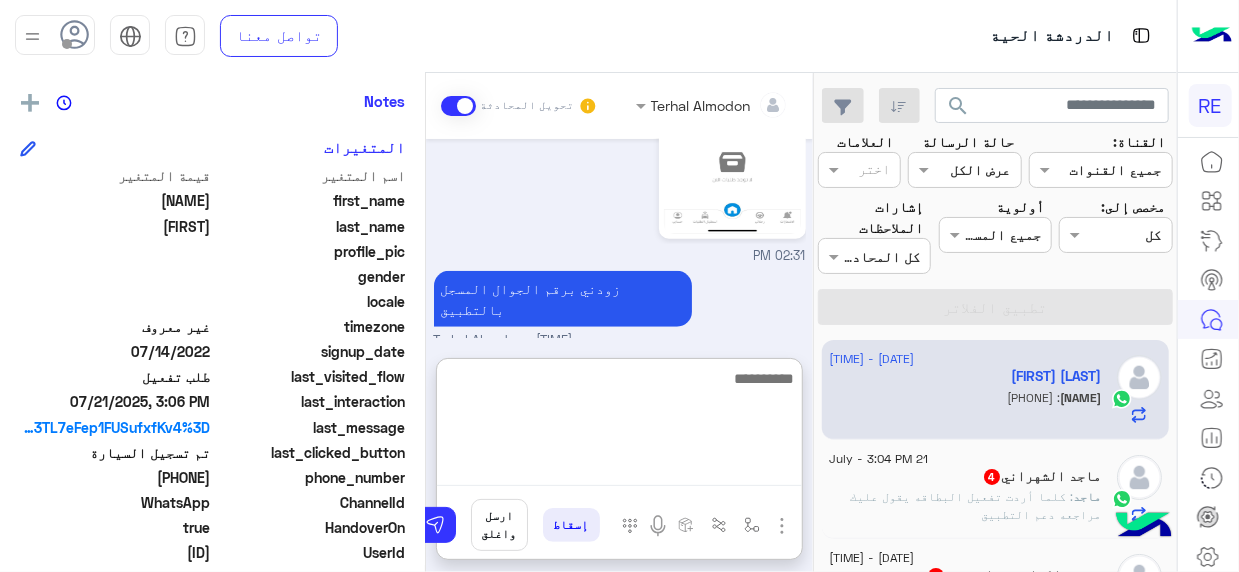 scroll, scrollTop: 914, scrollLeft: 0, axis: vertical 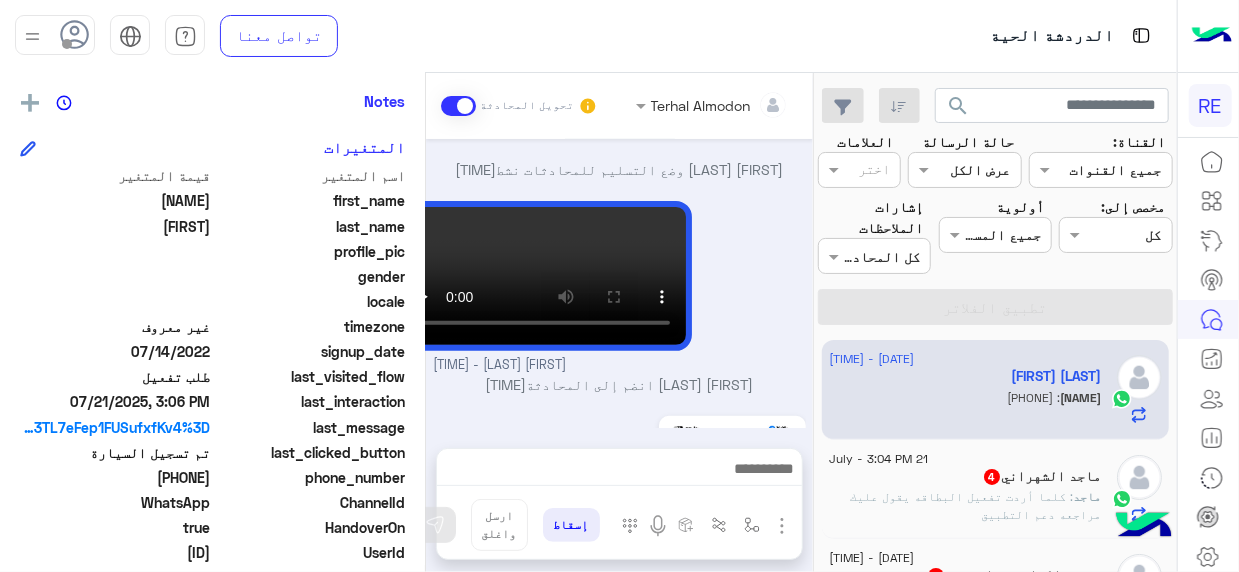 click on ": كلما أردت تفعيل البطاقه يقول عليك مراجعه دعم التطبيق" 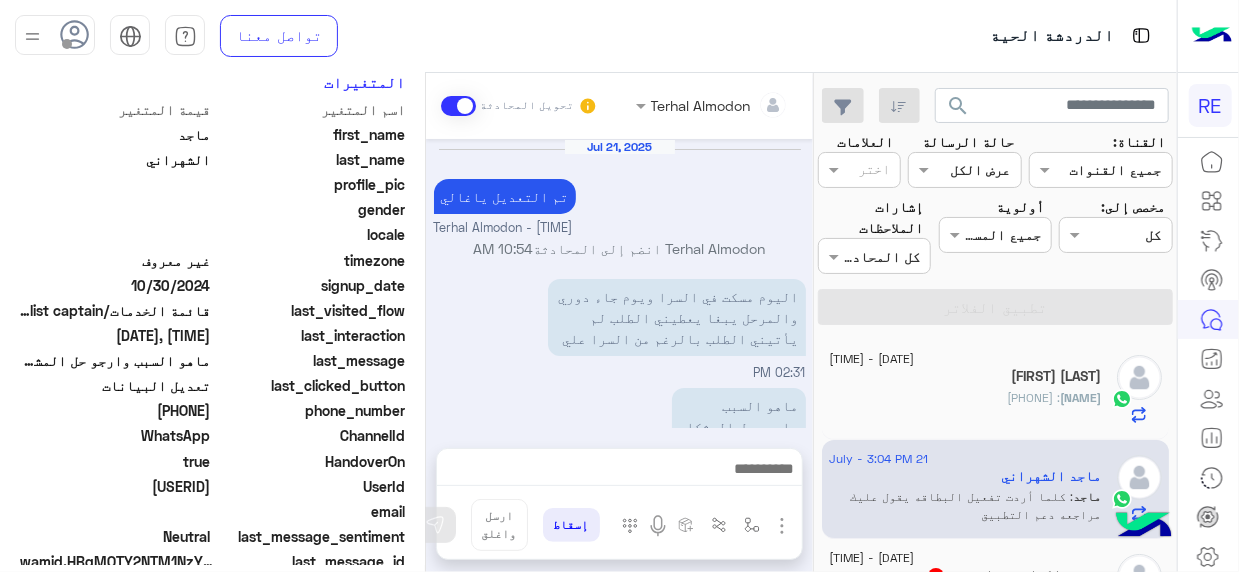 scroll, scrollTop: 407, scrollLeft: 0, axis: vertical 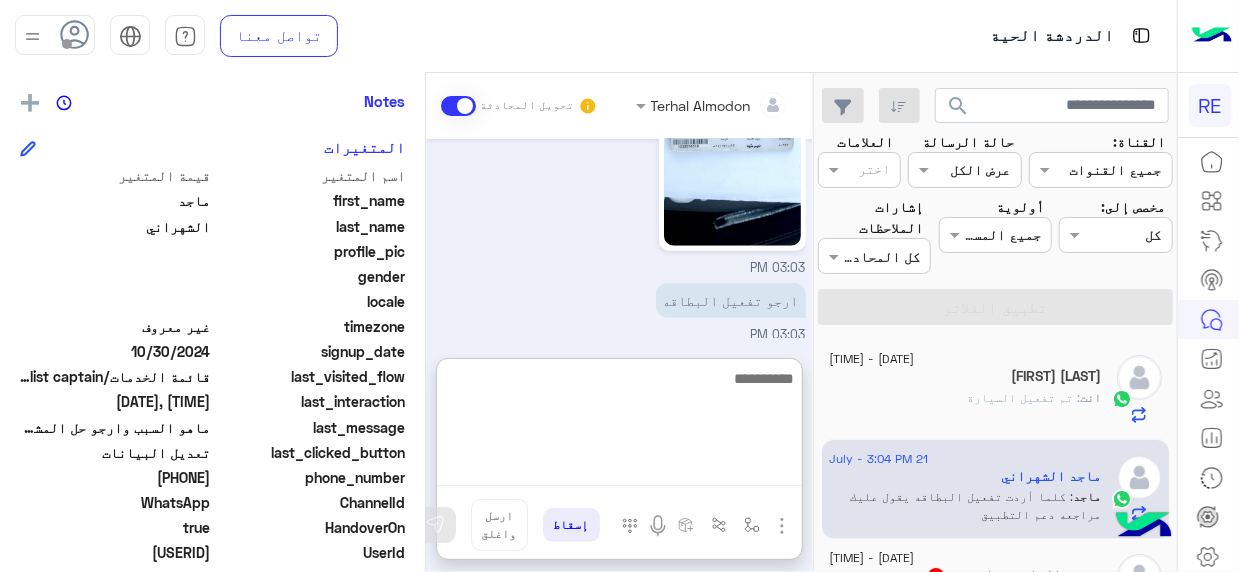 click at bounding box center [619, 426] 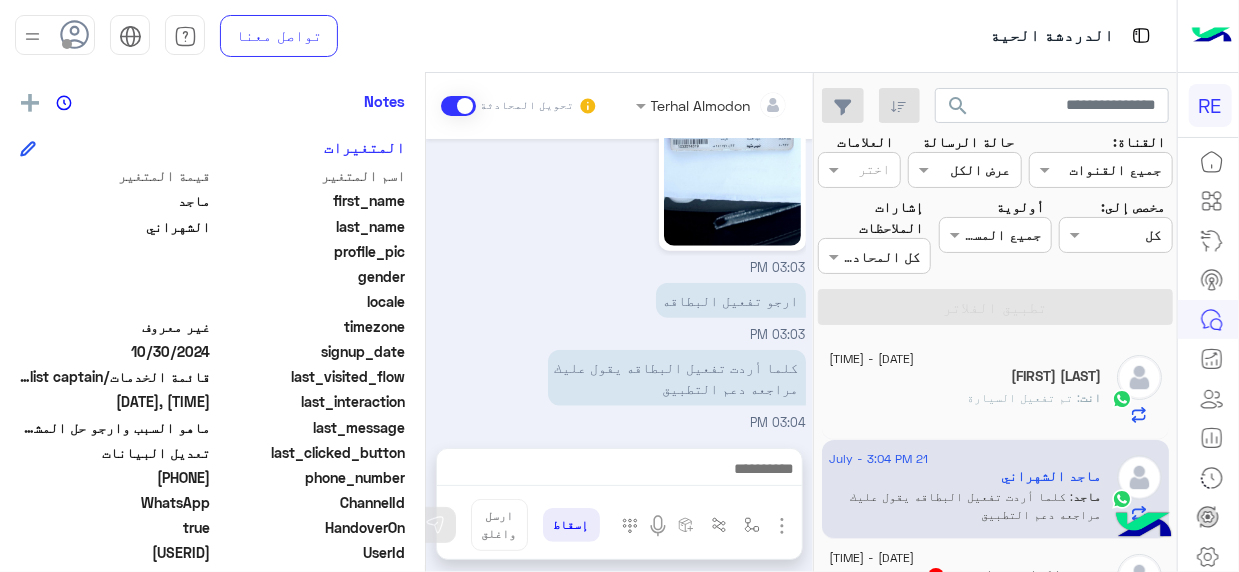 drag, startPoint x: 141, startPoint y: 552, endPoint x: 211, endPoint y: 545, distance: 70.34913 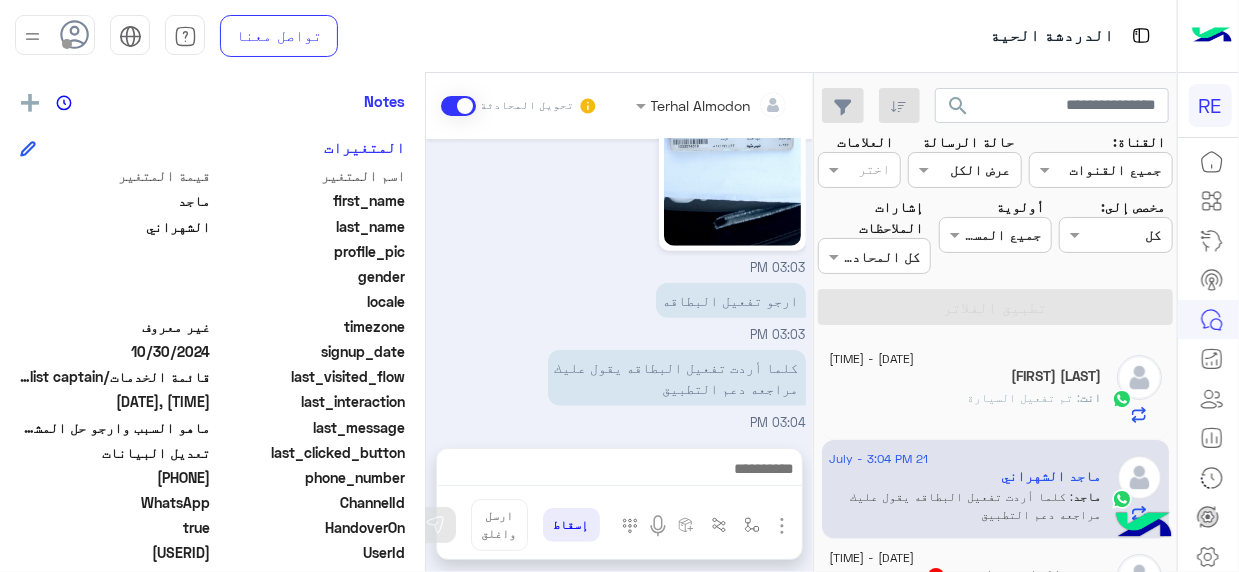 copy on "[NUMBER]" 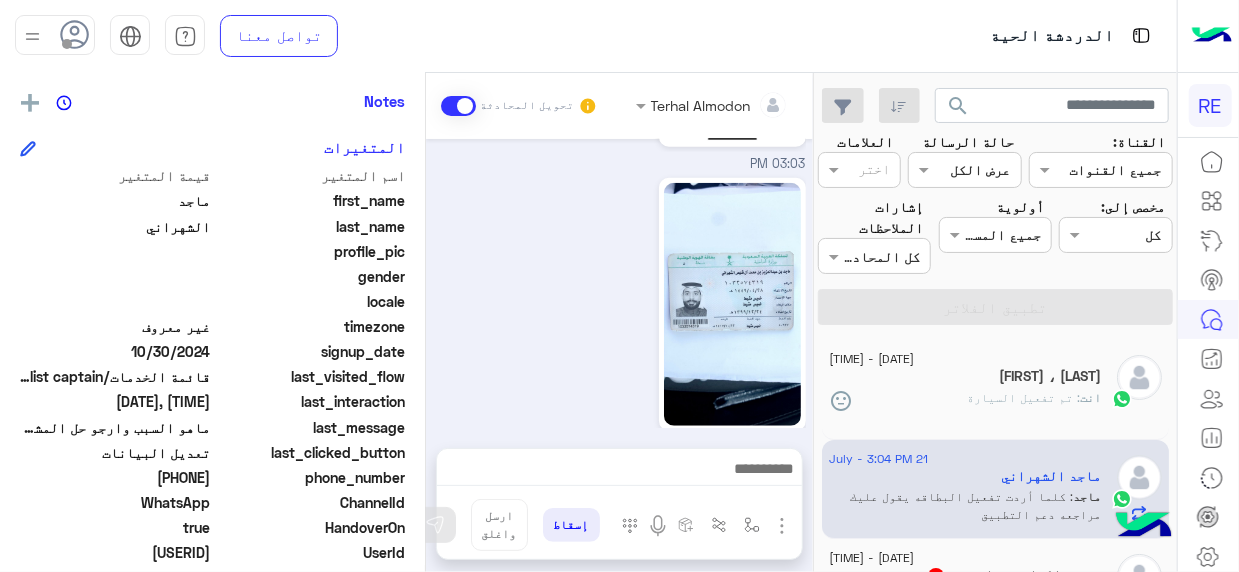 scroll, scrollTop: 910, scrollLeft: 0, axis: vertical 